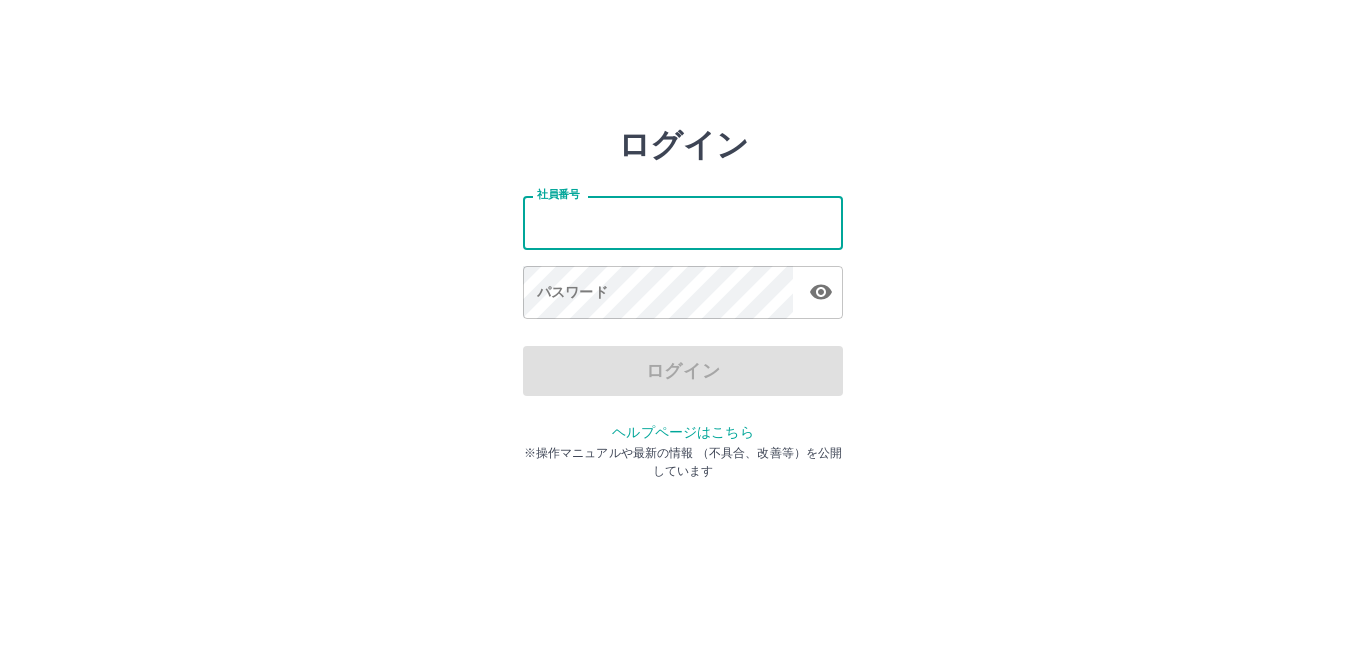scroll, scrollTop: 0, scrollLeft: 0, axis: both 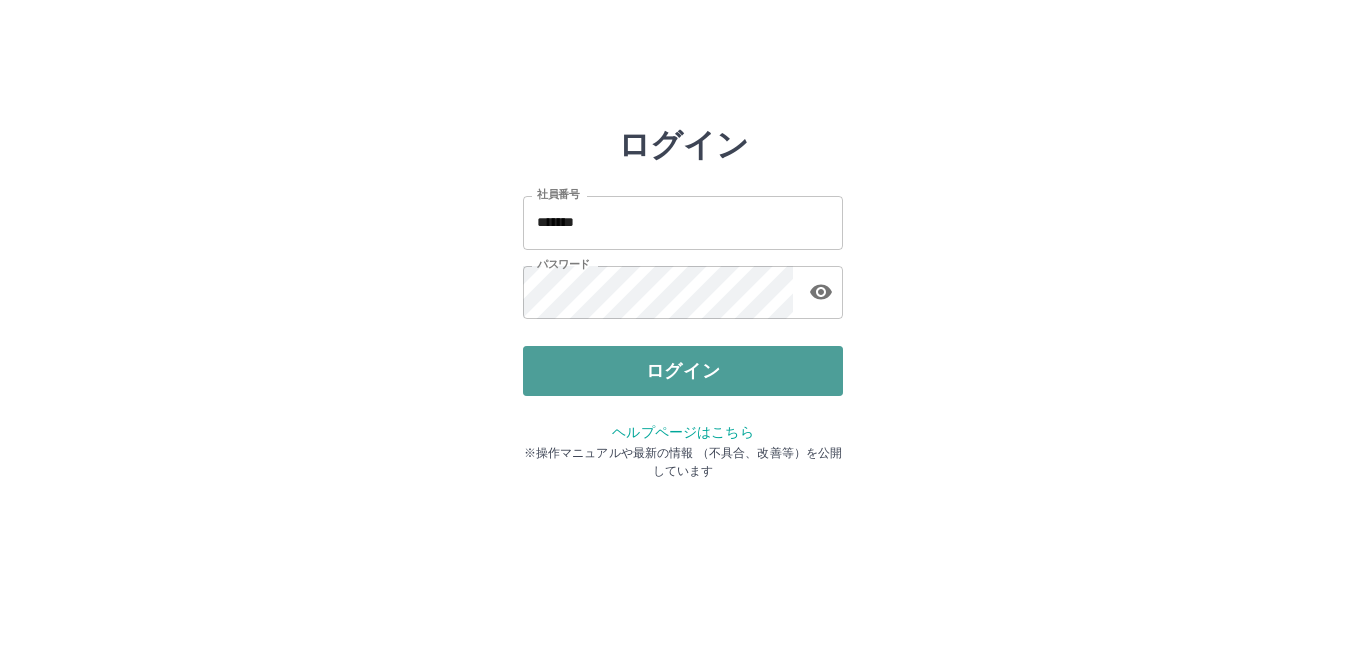 click on "ログイン" at bounding box center [683, 371] 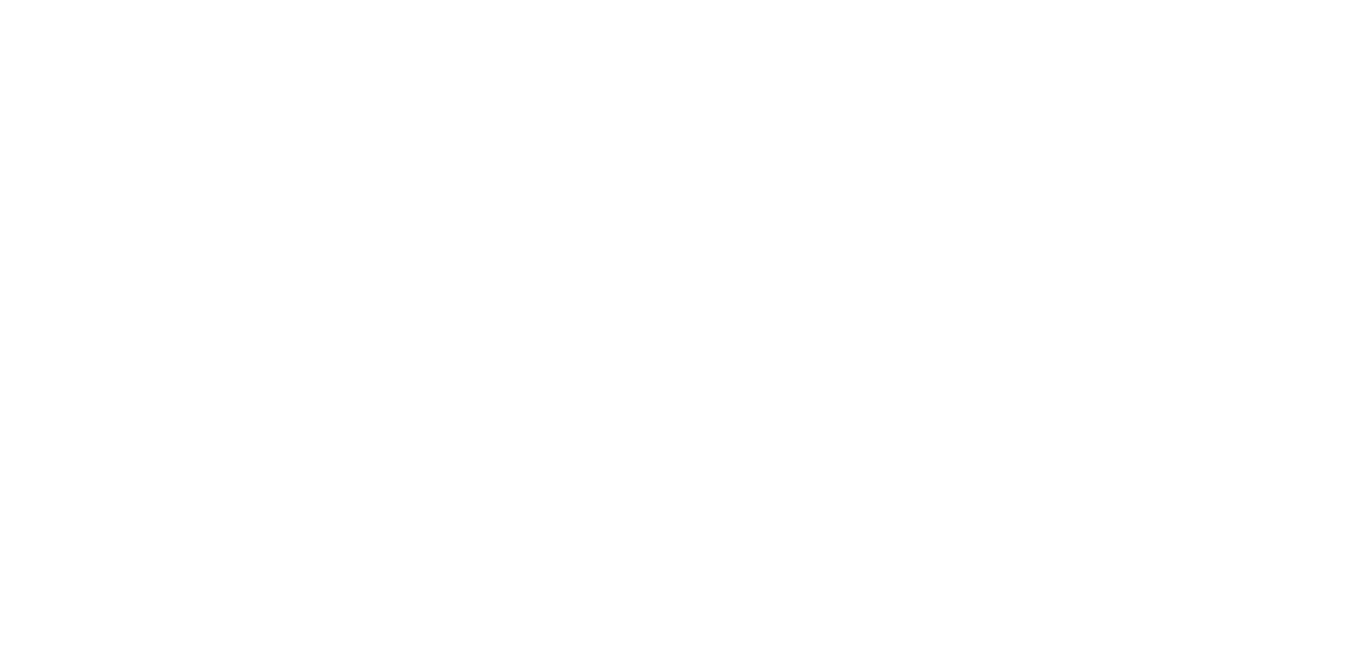 scroll, scrollTop: 0, scrollLeft: 0, axis: both 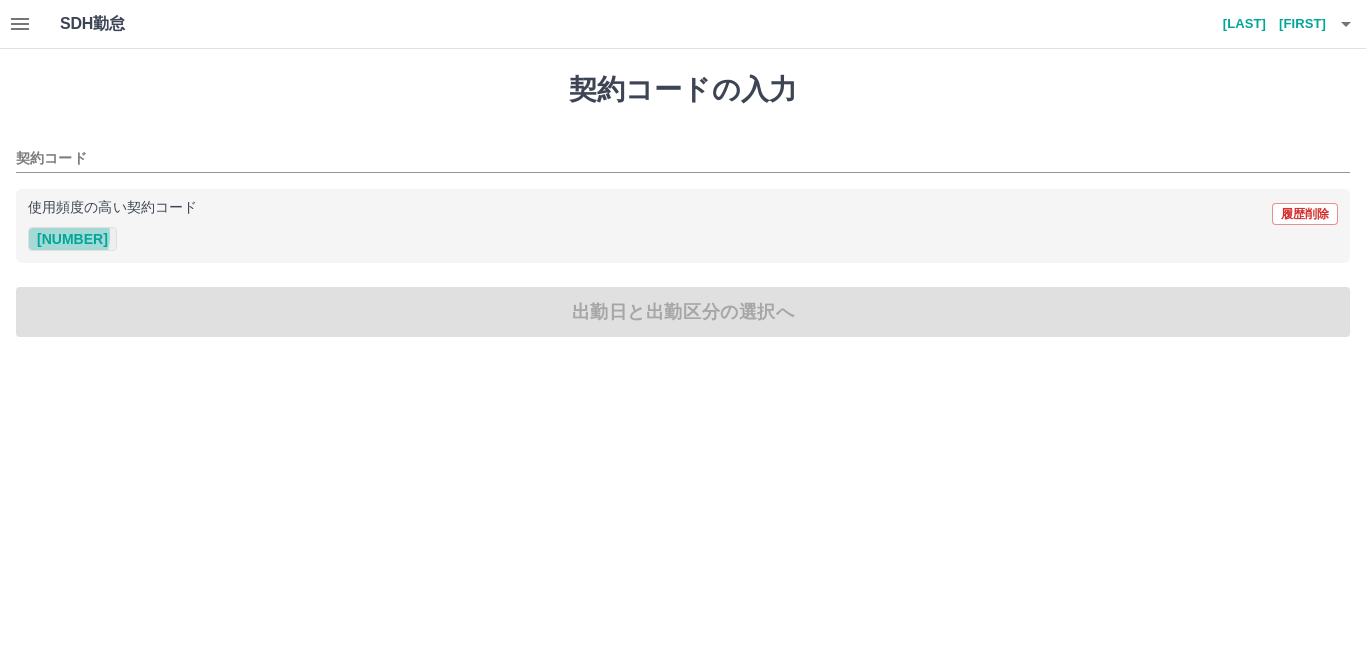click on "41743002" at bounding box center [72, 239] 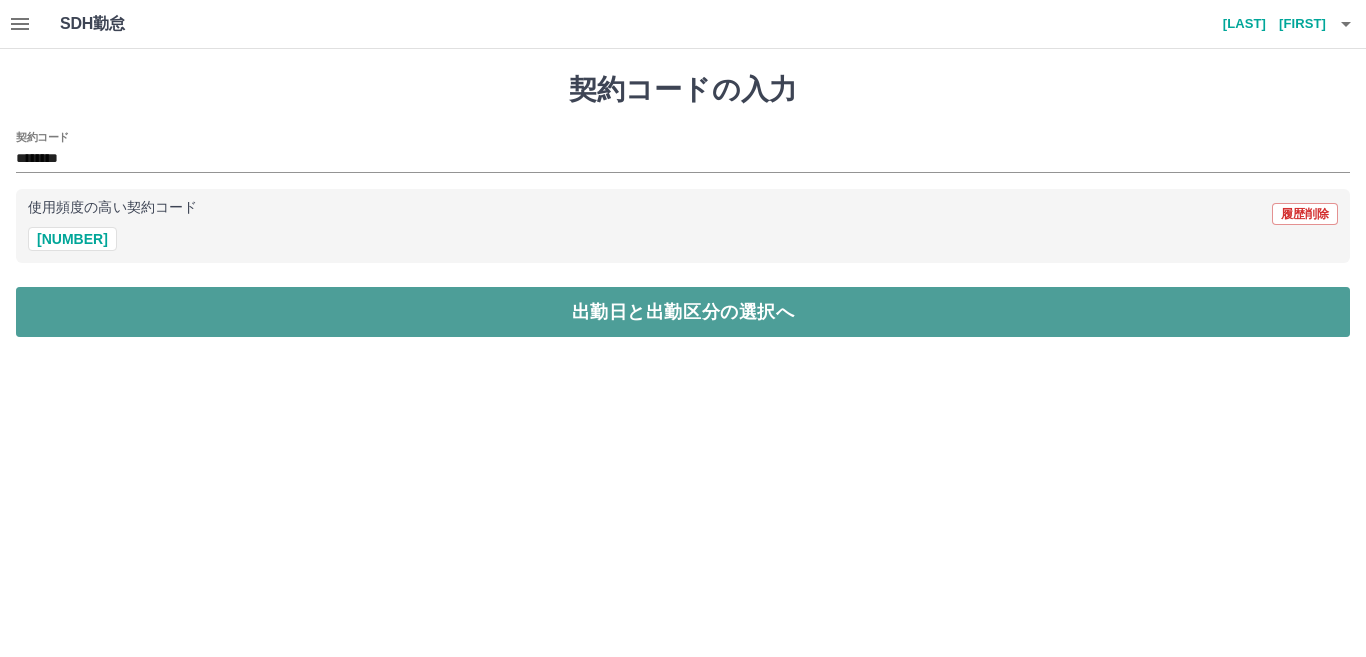 click on "出勤日と出勤区分の選択へ" at bounding box center (683, 312) 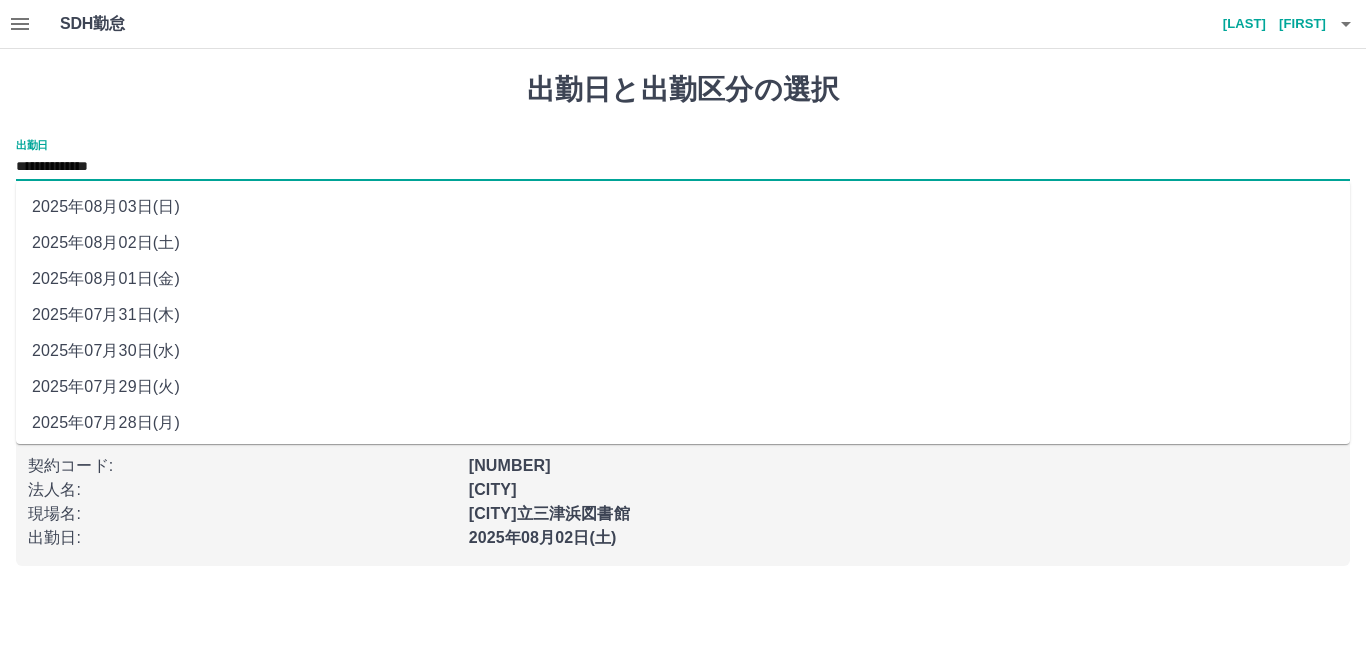 click on "**********" at bounding box center [683, 167] 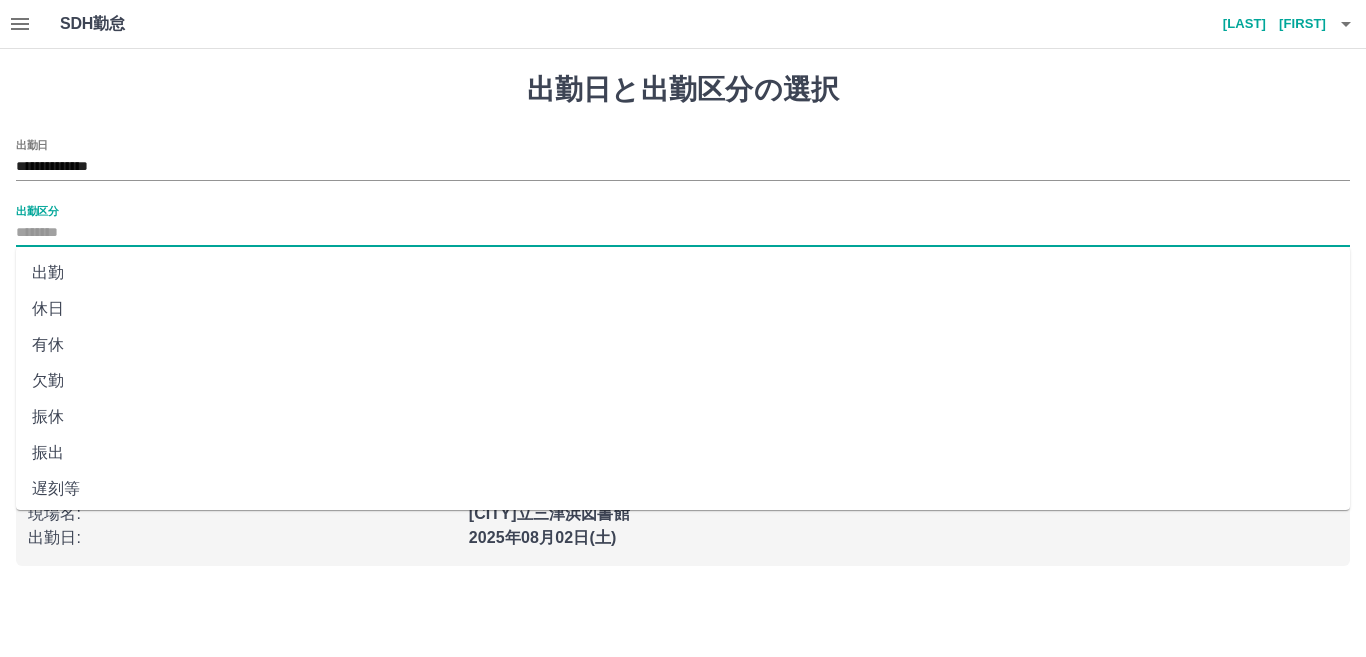 click on "出勤区分" at bounding box center (683, 233) 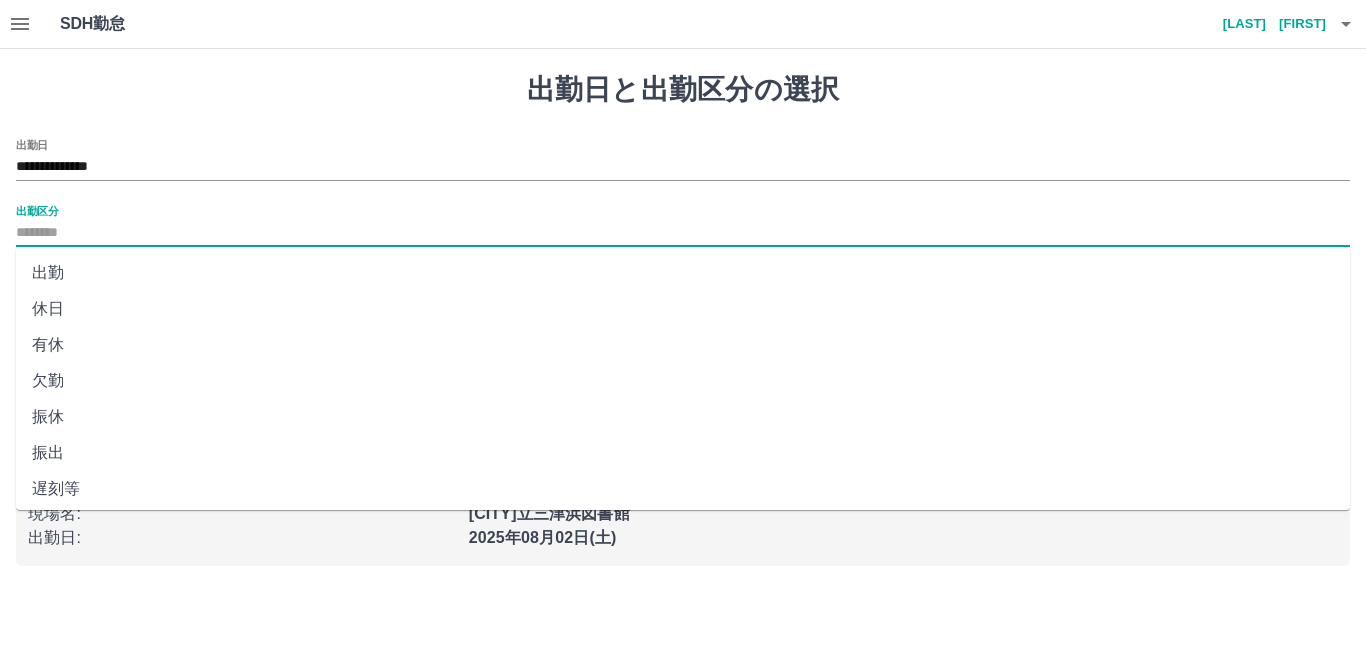 click on "休日" at bounding box center (683, 309) 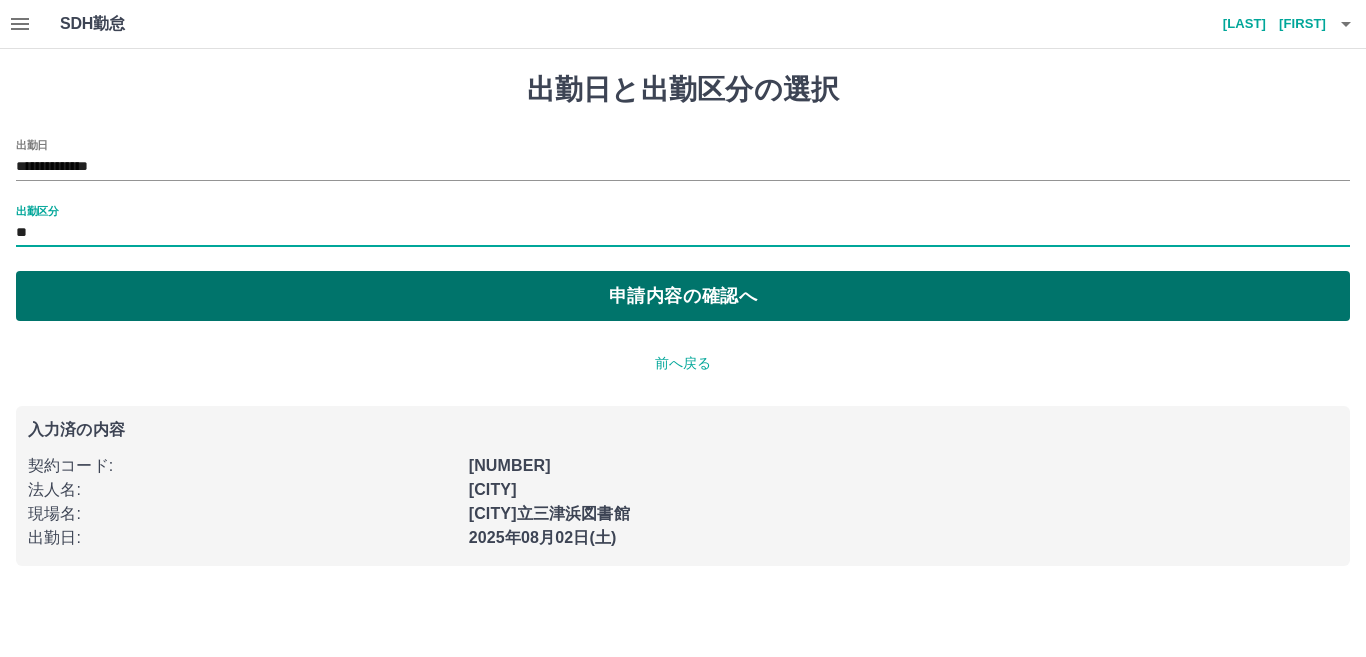 click on "申請内容の確認へ" at bounding box center [683, 296] 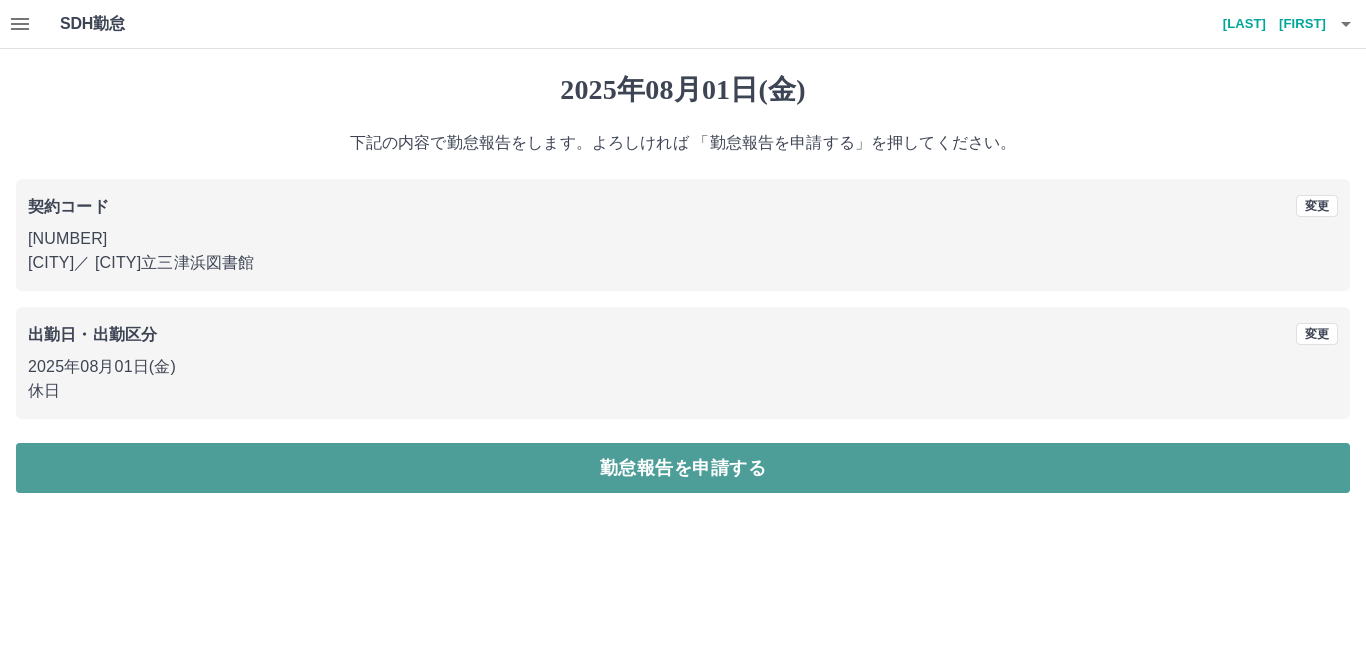 click on "勤怠報告を申請する" at bounding box center [683, 468] 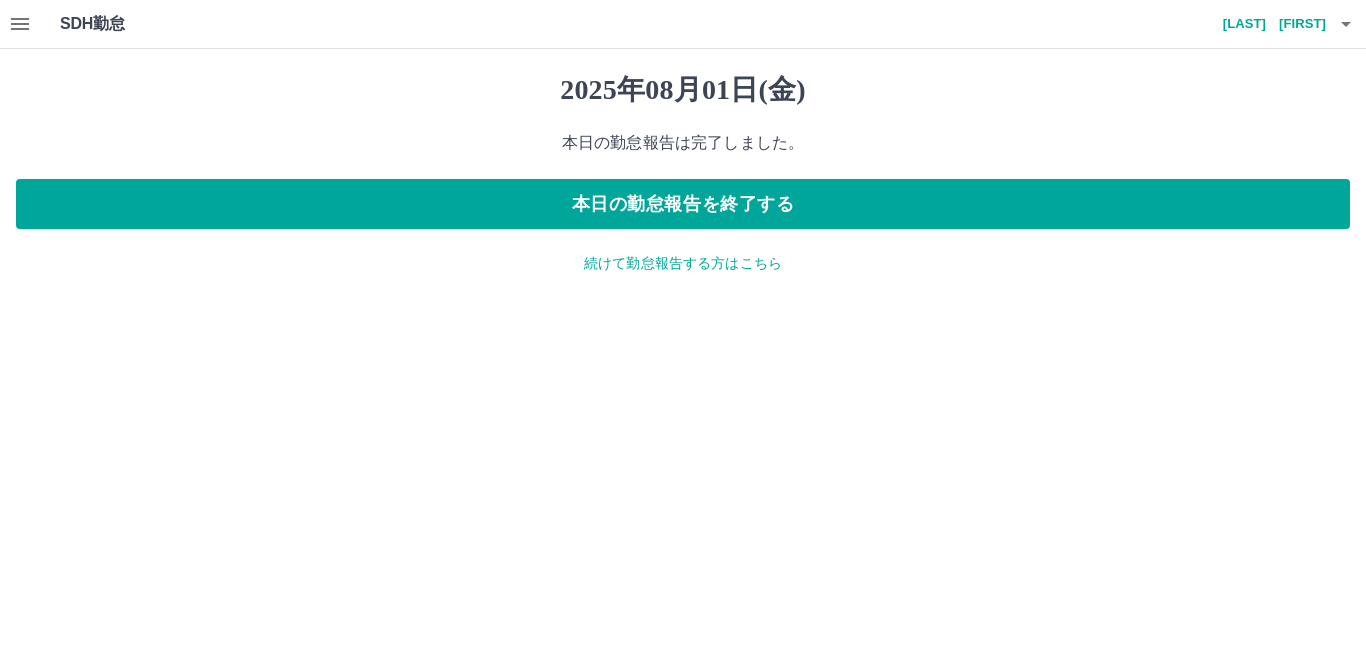 click on "続けて勤怠報告する方はこちら" at bounding box center [683, 263] 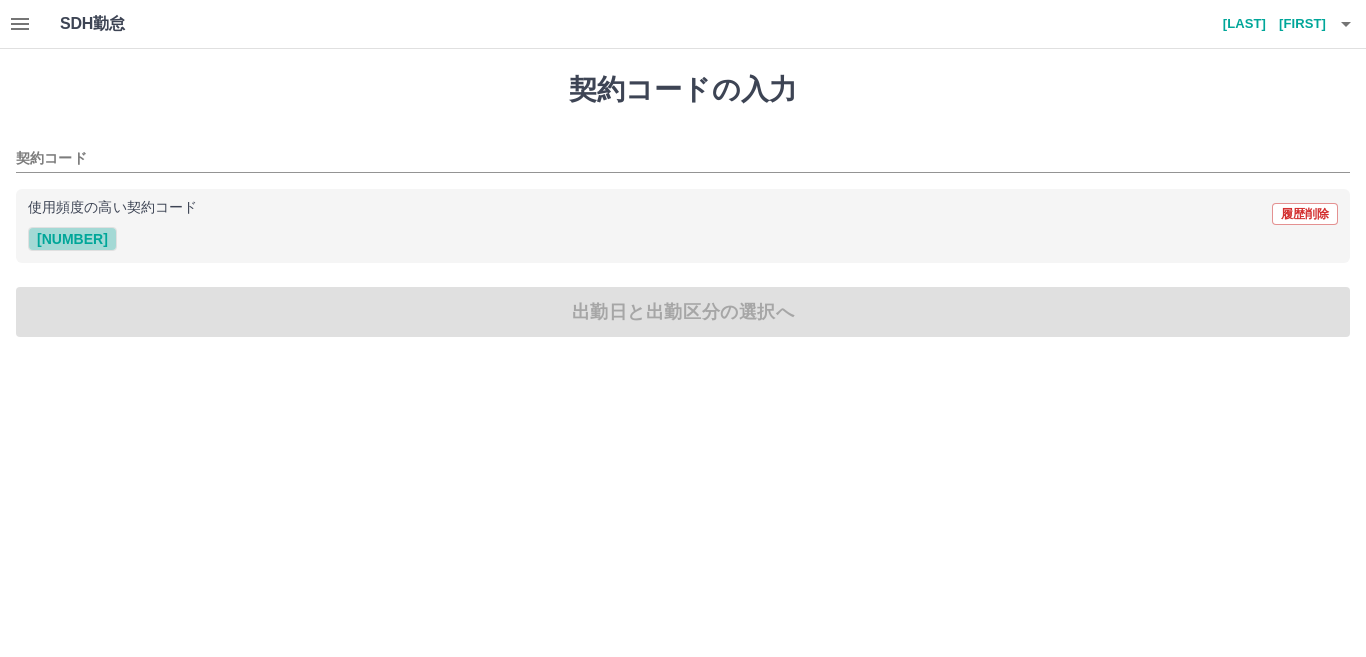 click on "41743002" at bounding box center (72, 239) 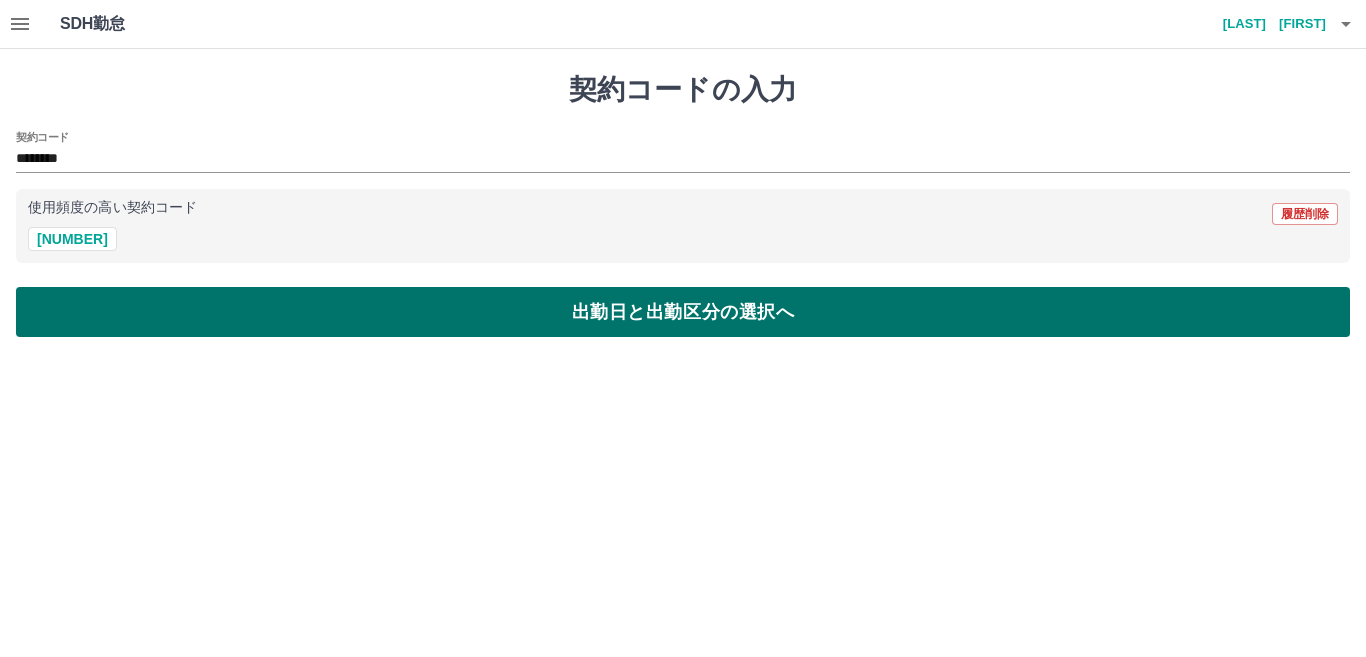 click on "出勤日と出勤区分の選択へ" at bounding box center [683, 312] 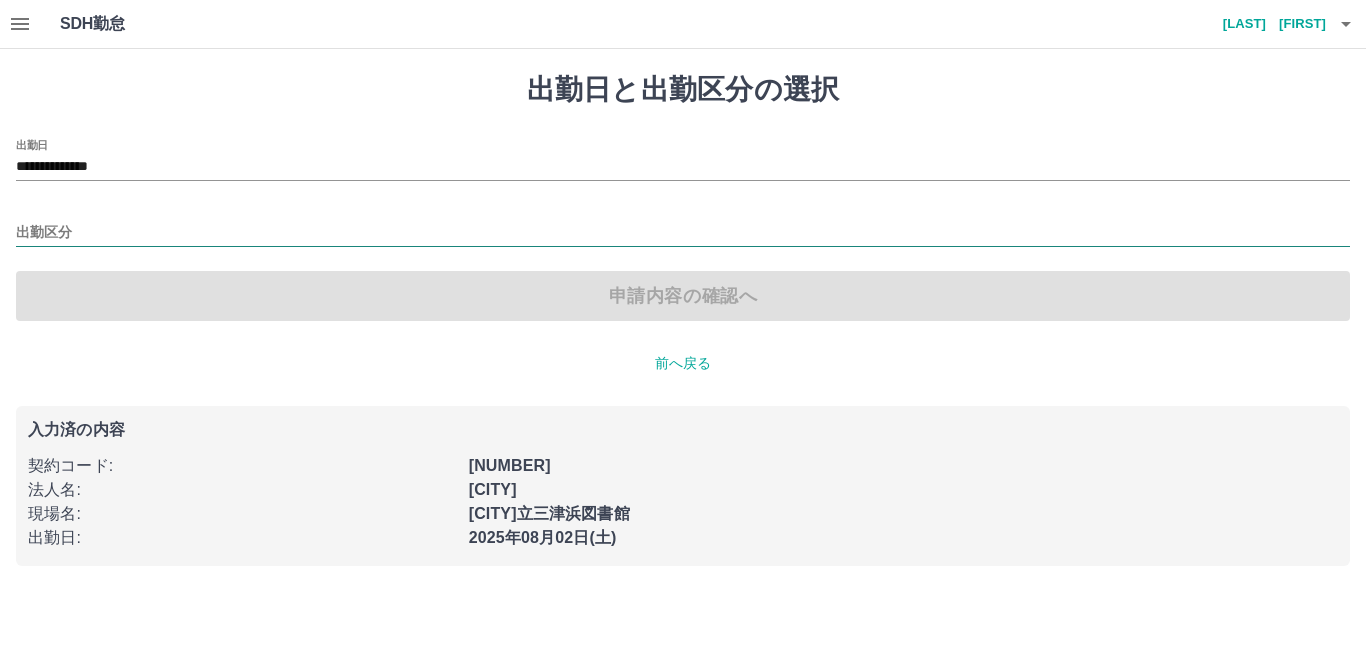 click on "出勤区分" at bounding box center [683, 233] 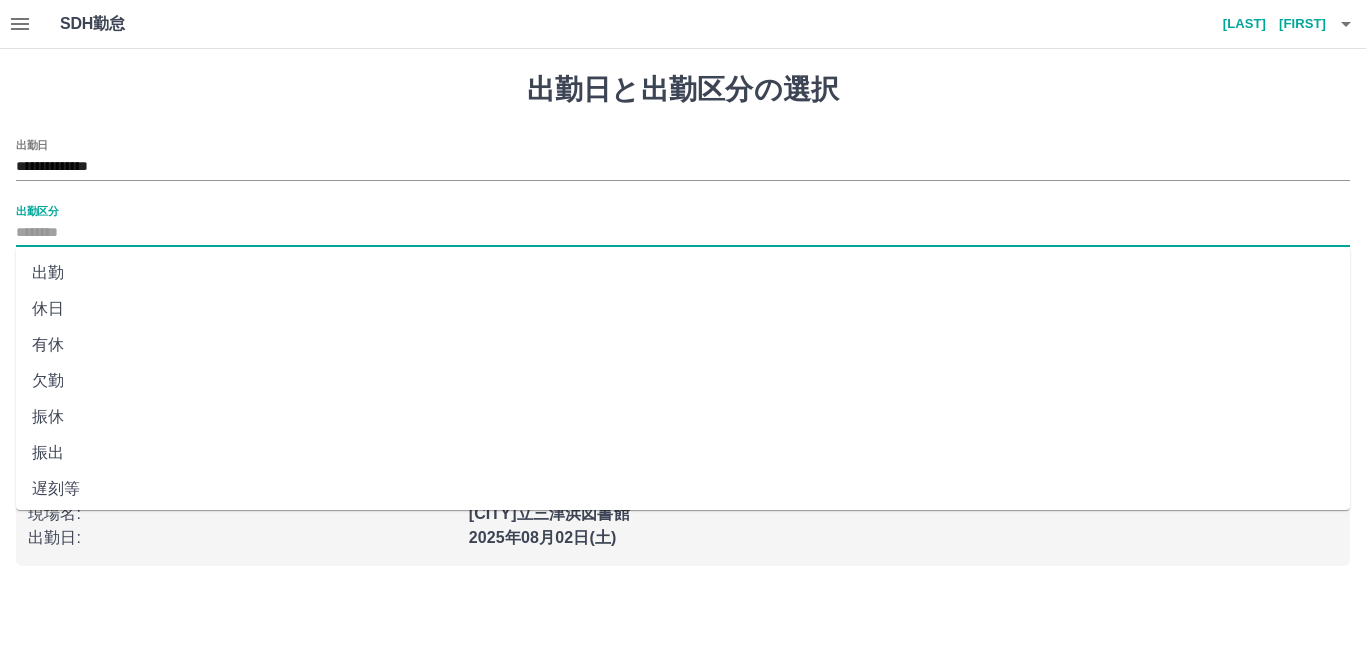 click on "出勤" at bounding box center [683, 273] 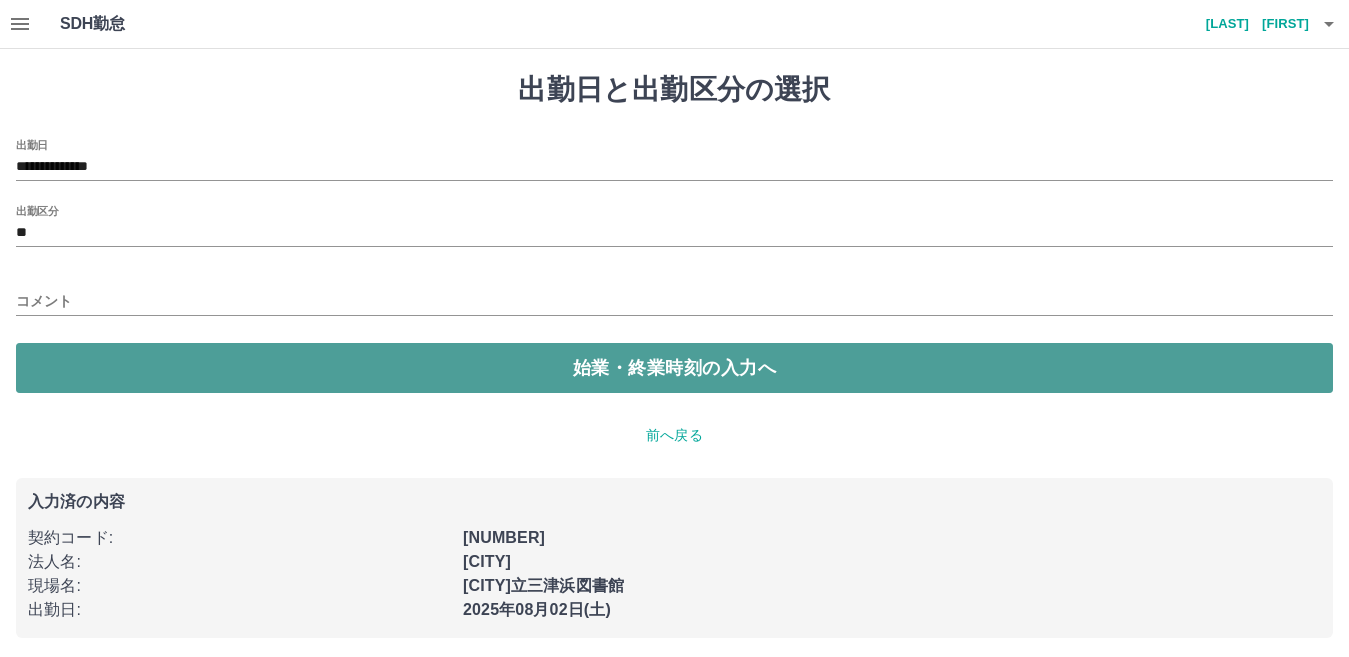 click on "始業・終業時刻の入力へ" at bounding box center [674, 368] 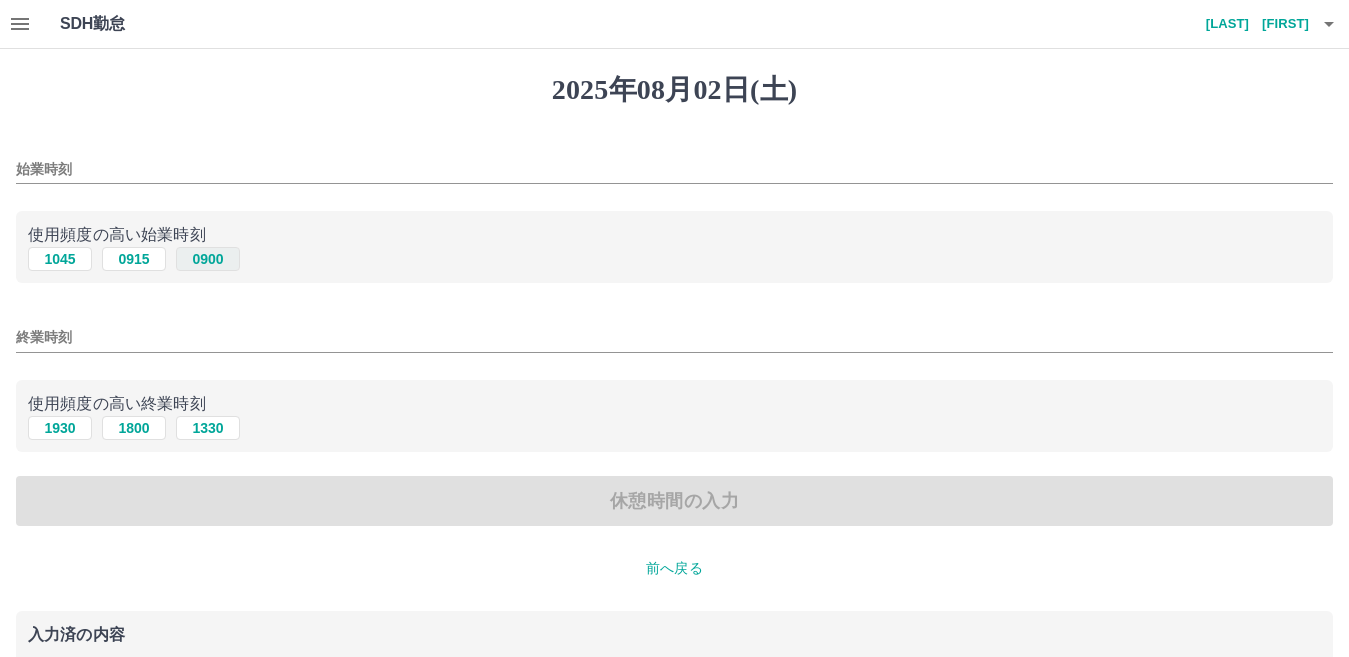 click on "0900" at bounding box center (208, 259) 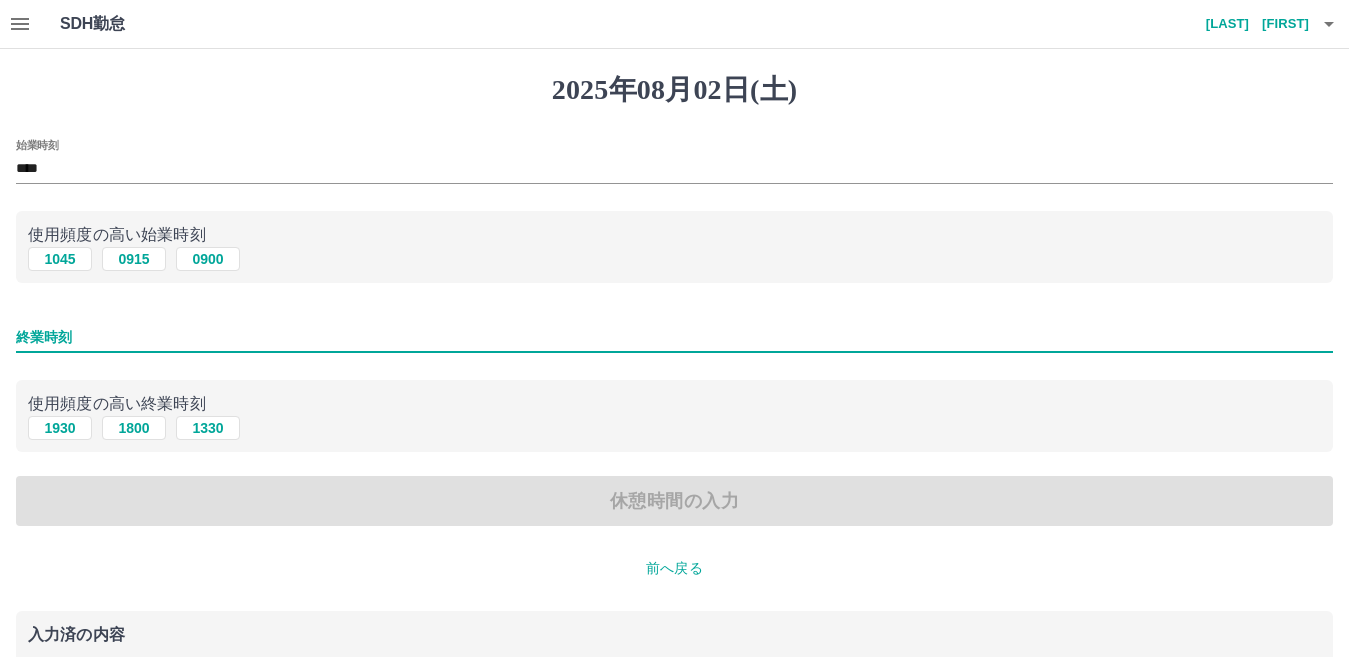click on "終業時刻" at bounding box center (674, 337) 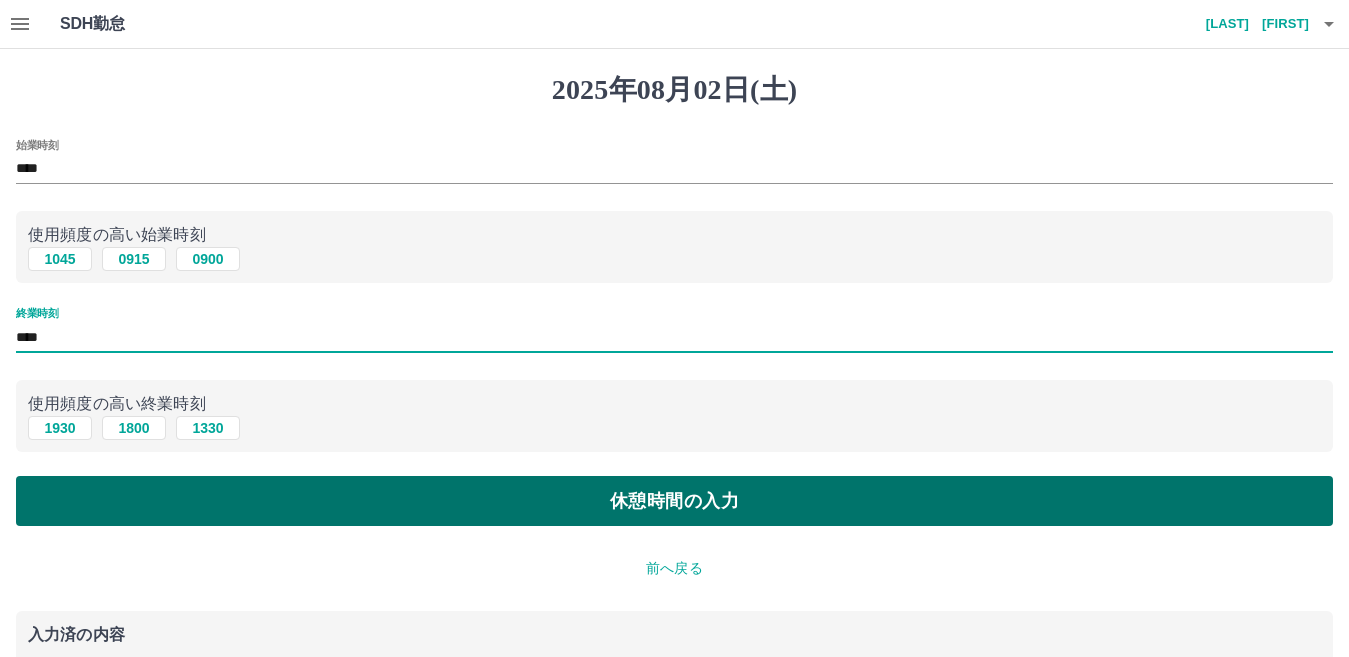 click on "休憩時間の入力" at bounding box center [674, 501] 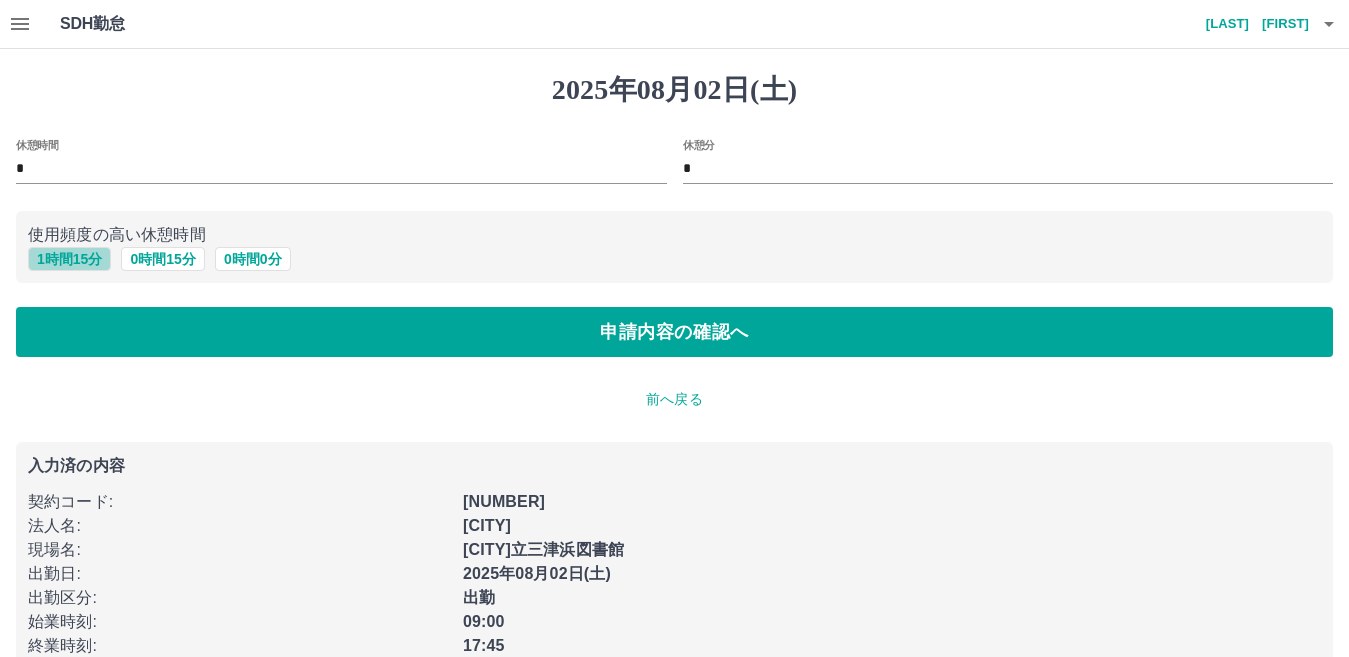 click on "1 時間 15 分" at bounding box center [69, 259] 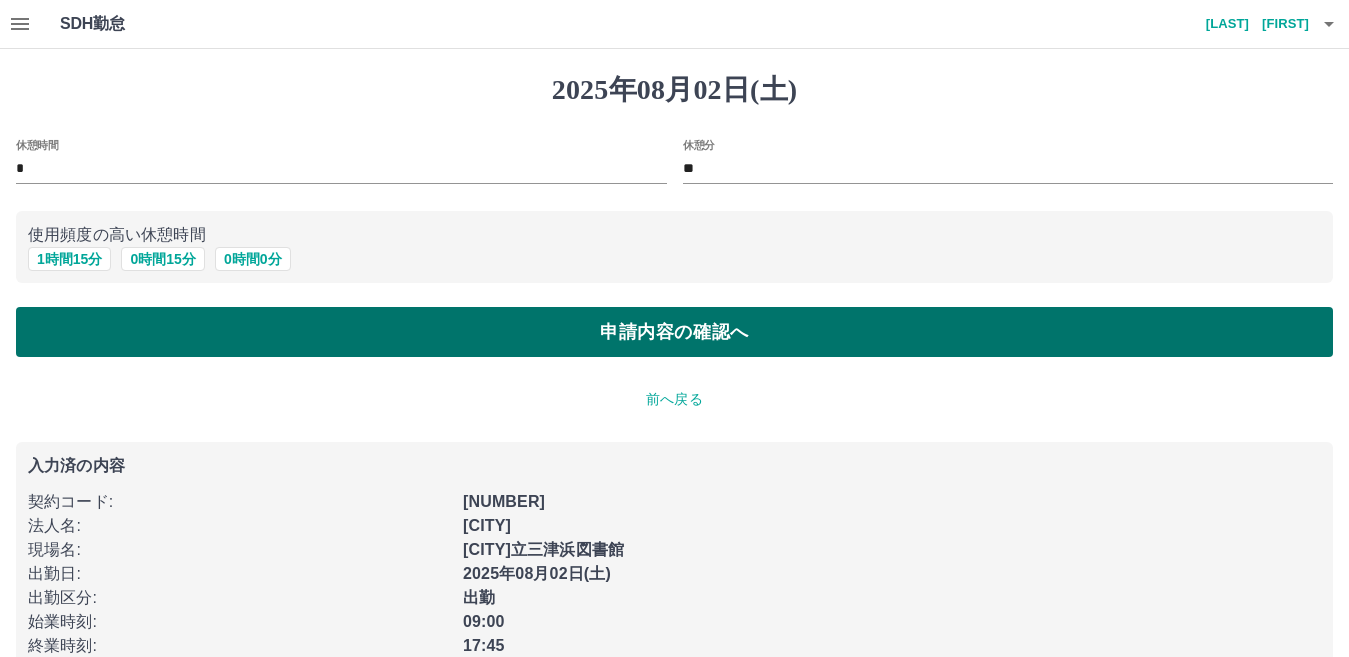 click on "申請内容の確認へ" at bounding box center (674, 332) 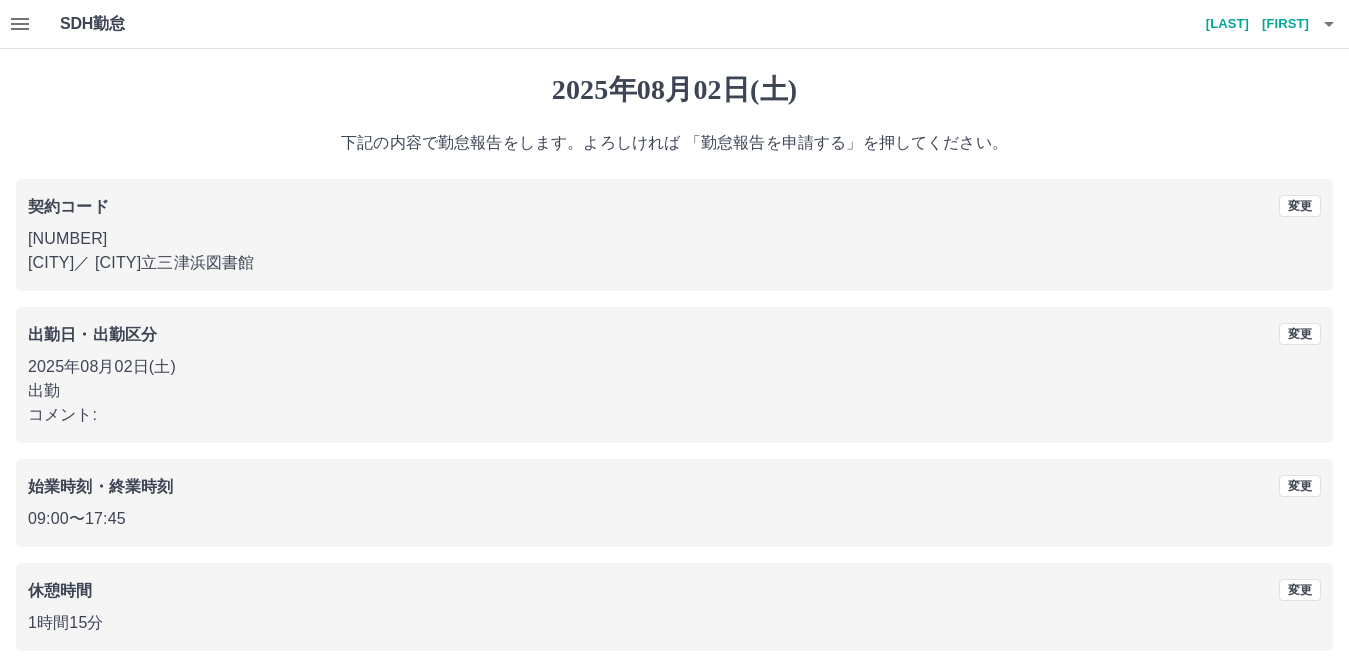 scroll, scrollTop: 92, scrollLeft: 0, axis: vertical 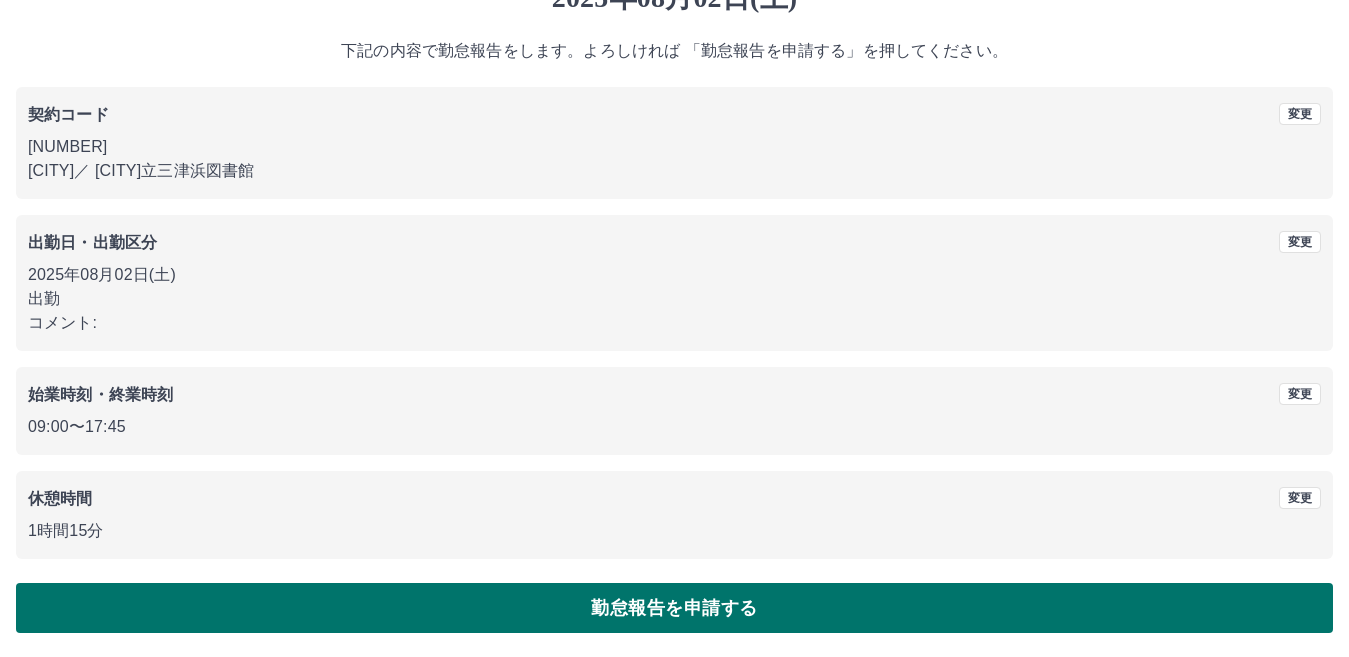 click on "勤怠報告を申請する" at bounding box center [674, 608] 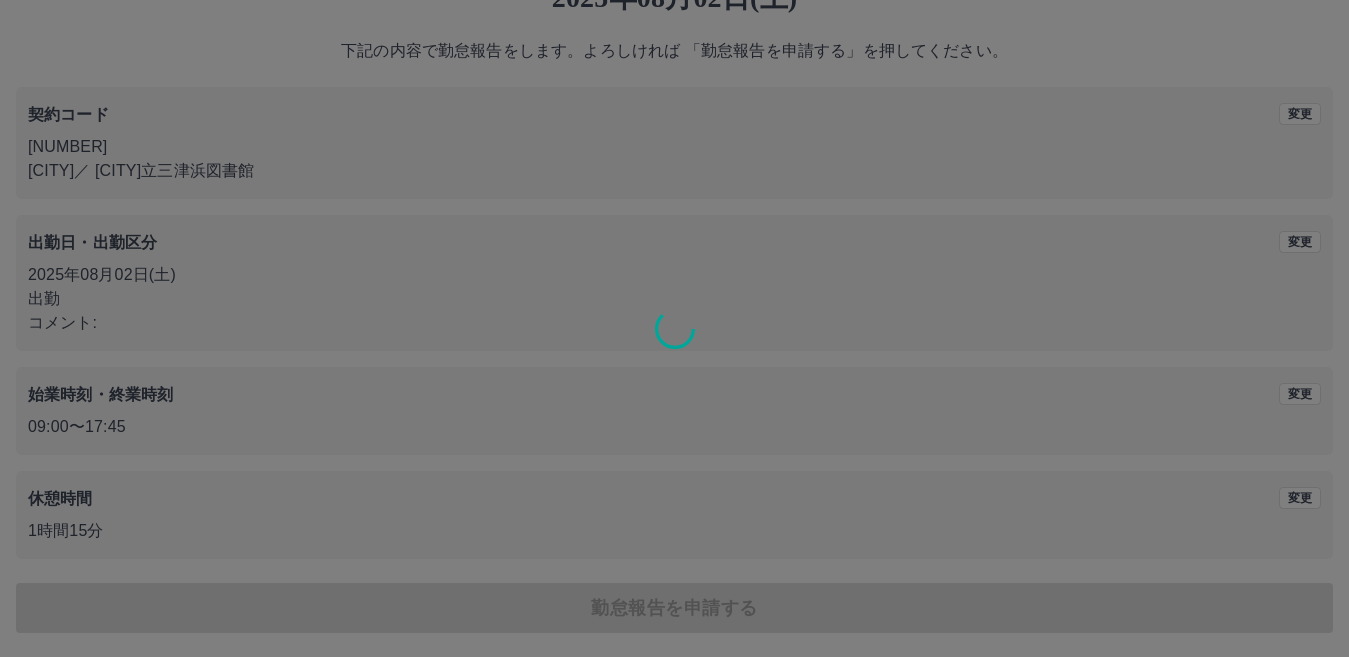 scroll, scrollTop: 0, scrollLeft: 0, axis: both 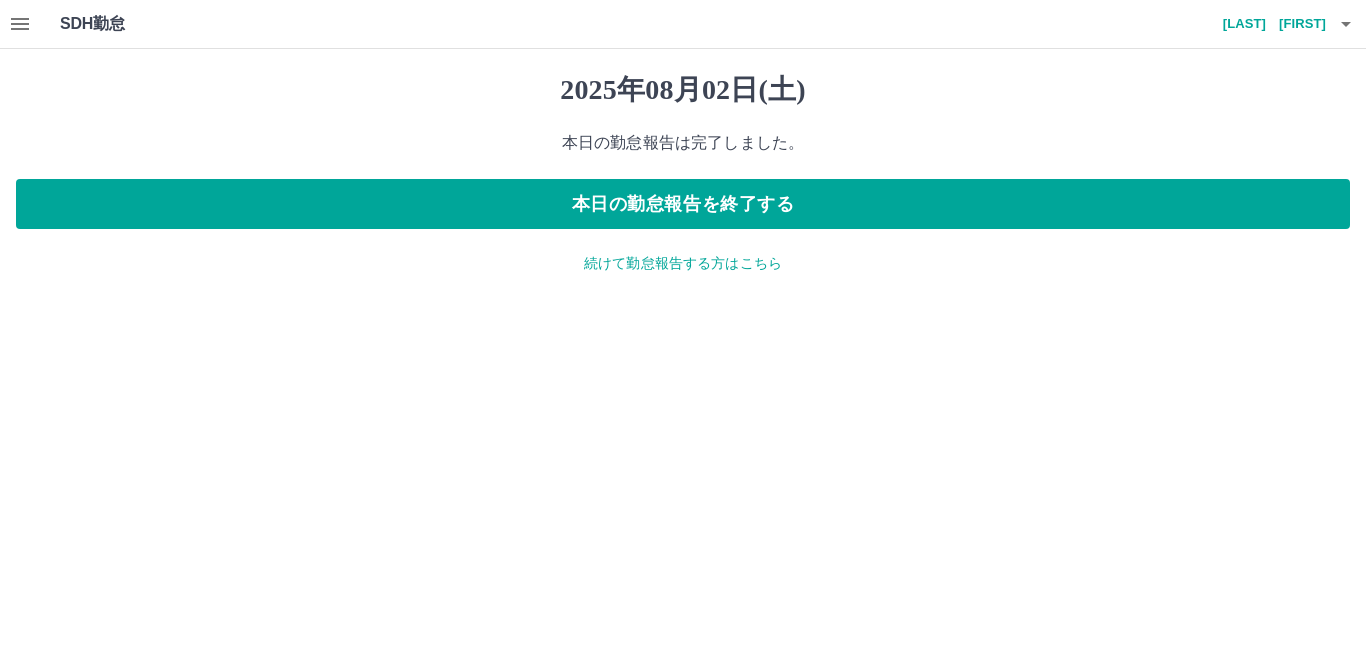 click on "続けて勤怠報告する方はこちら" at bounding box center [683, 263] 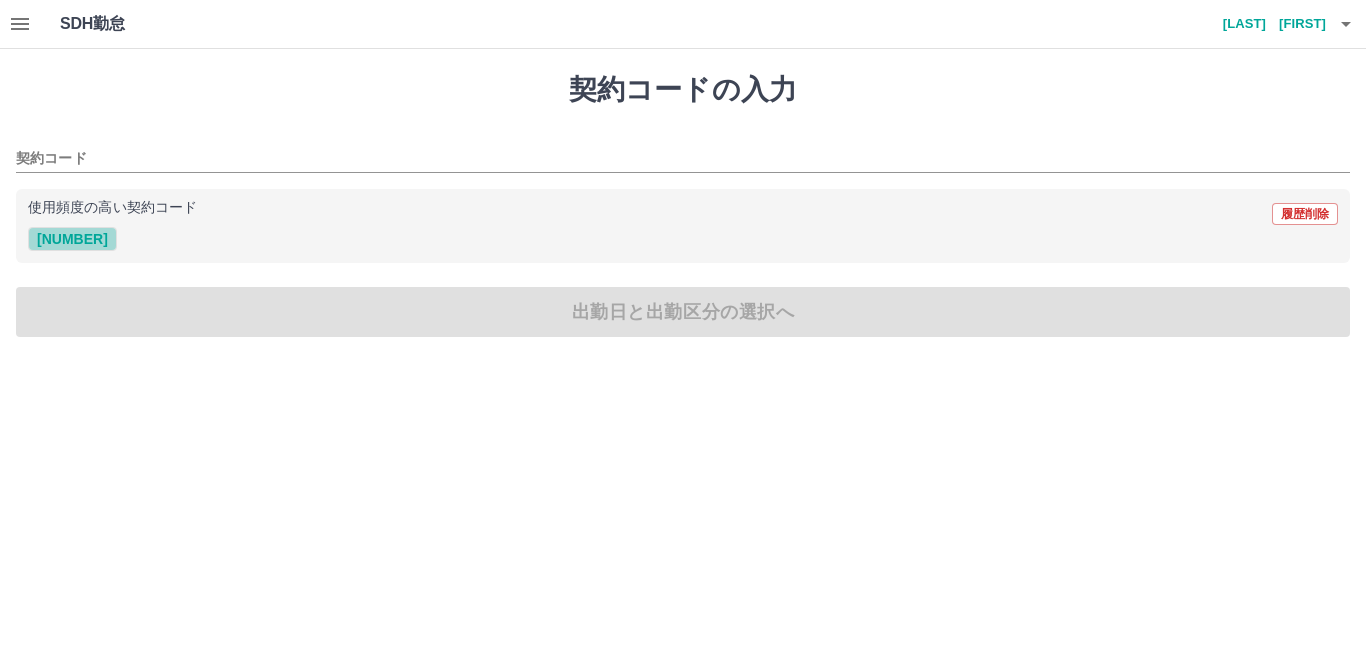 click on "41743002" at bounding box center [72, 239] 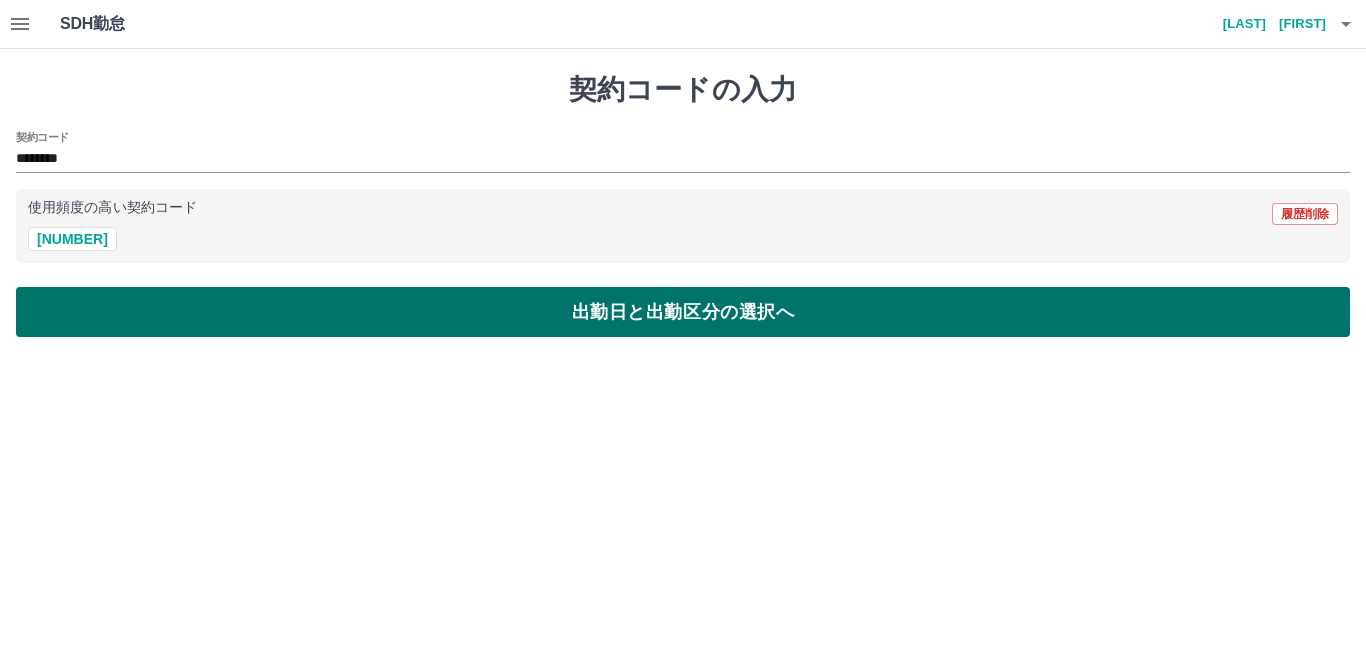 click on "出勤日と出勤区分の選択へ" at bounding box center [683, 312] 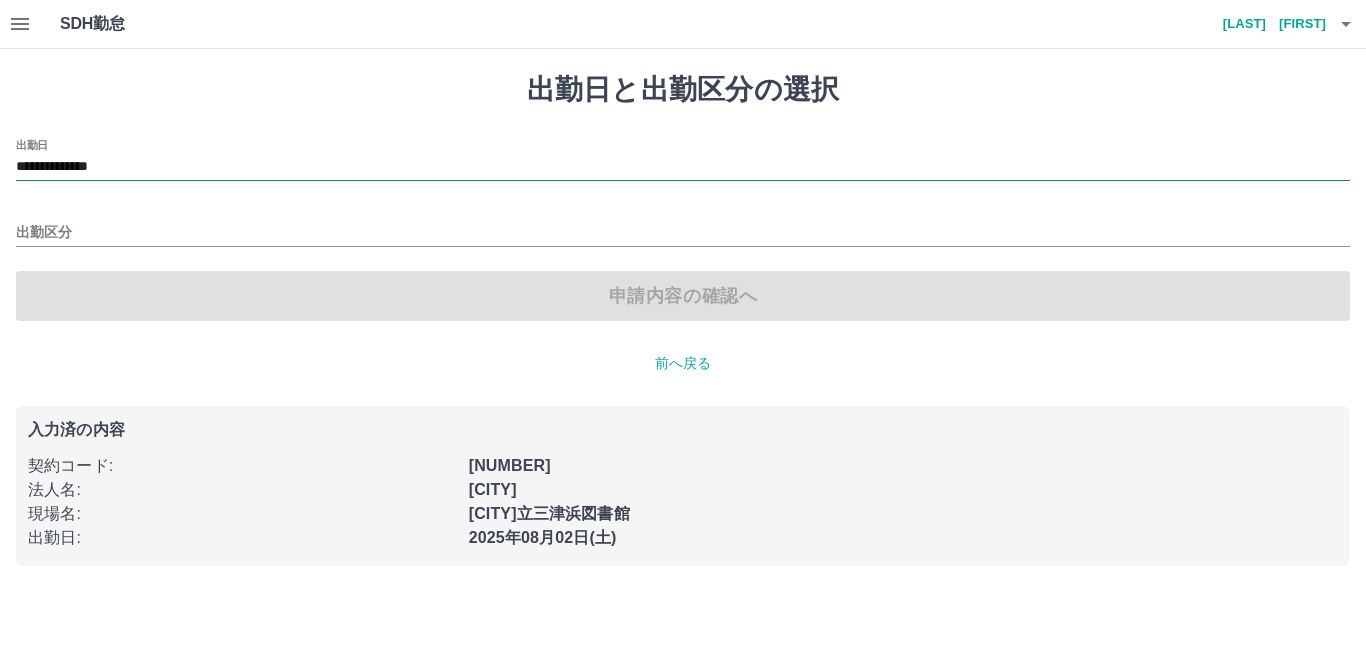 click on "**********" at bounding box center [683, 167] 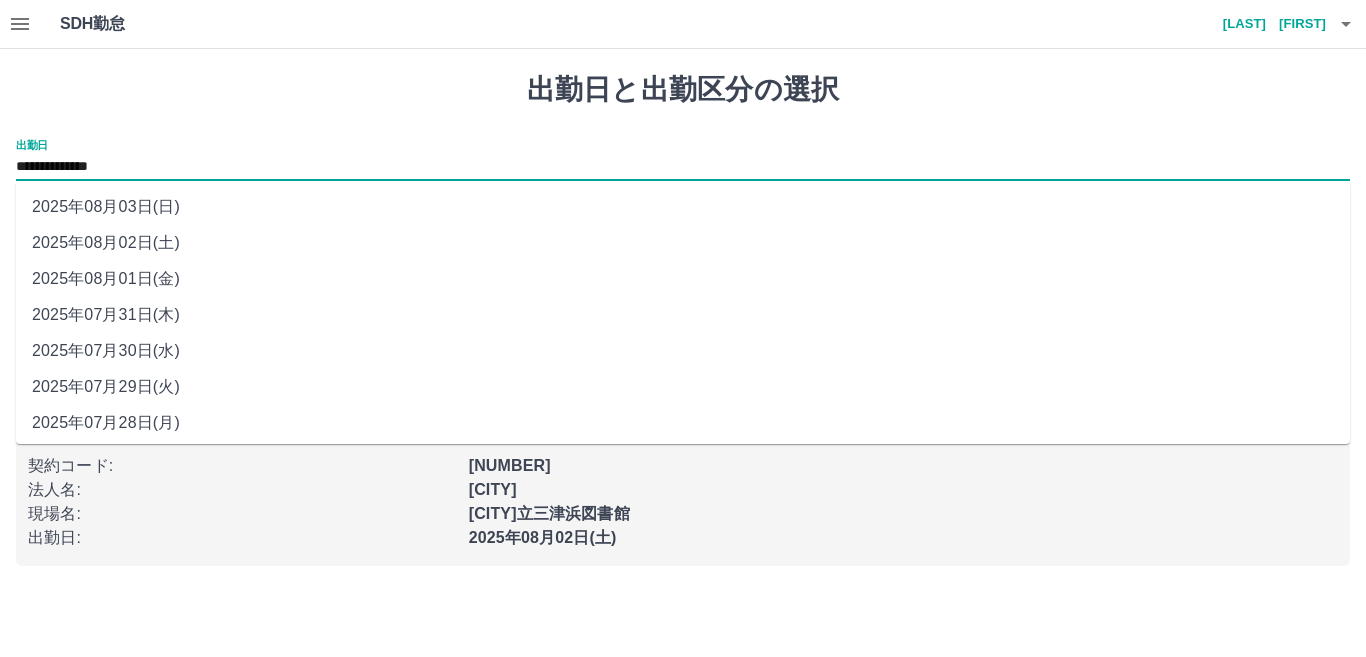 click on "2025年08月03日(日)" at bounding box center (683, 207) 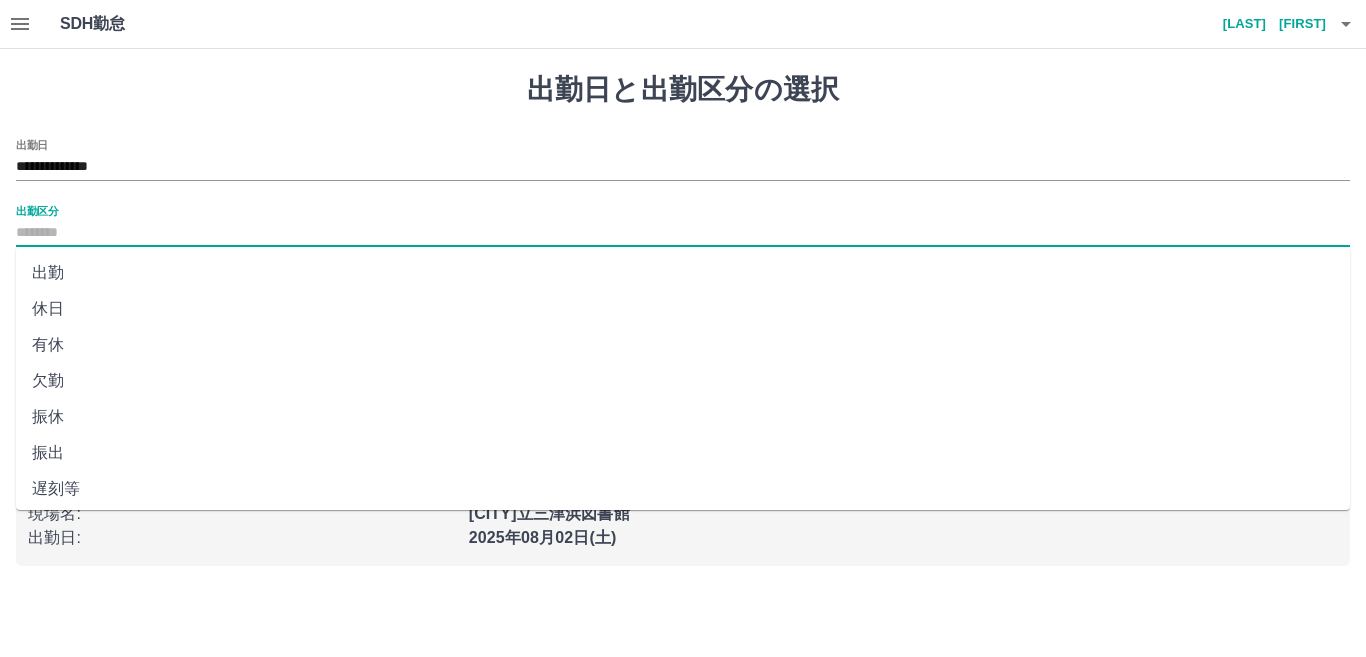 click on "出勤区分" at bounding box center [683, 233] 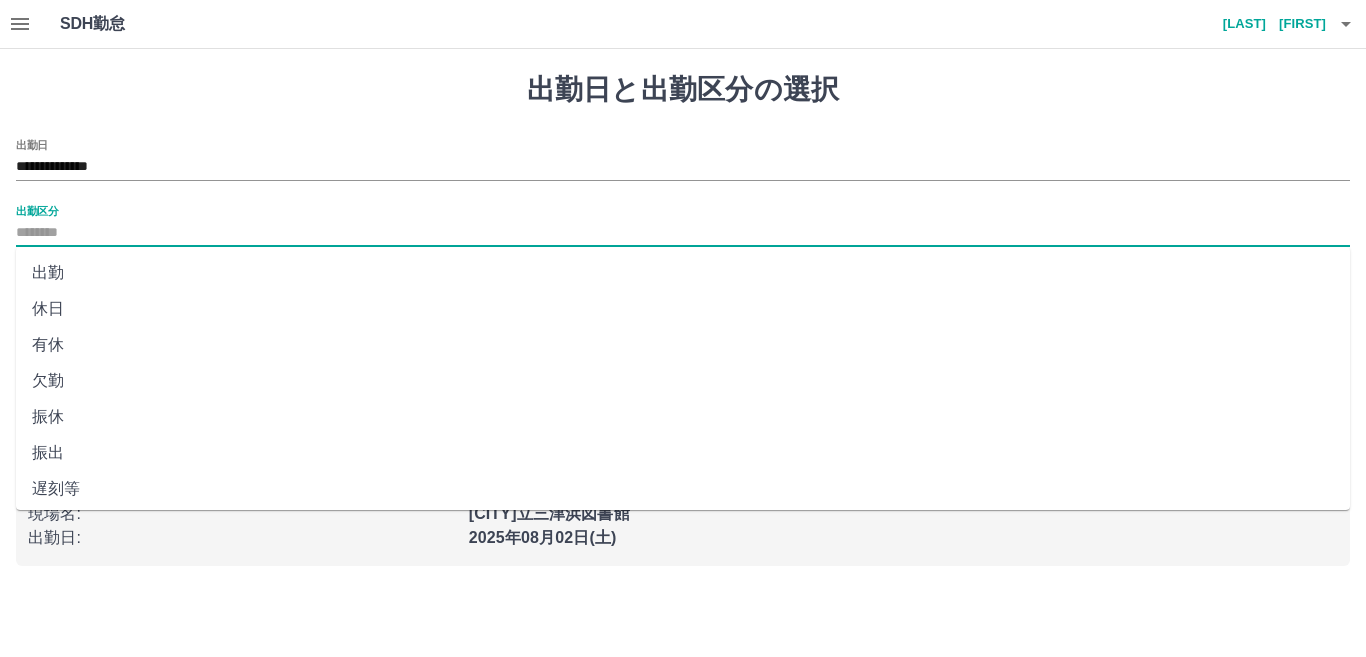 click on "出勤" at bounding box center [683, 273] 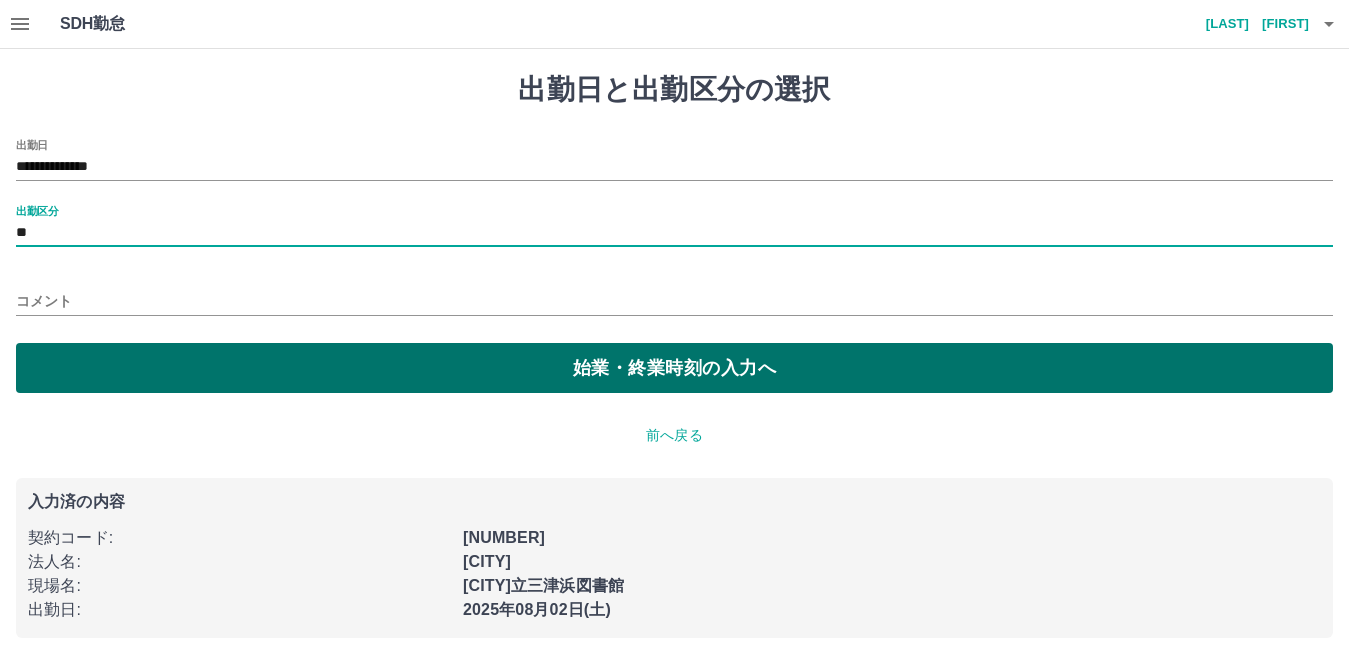 click on "始業・終業時刻の入力へ" at bounding box center [674, 368] 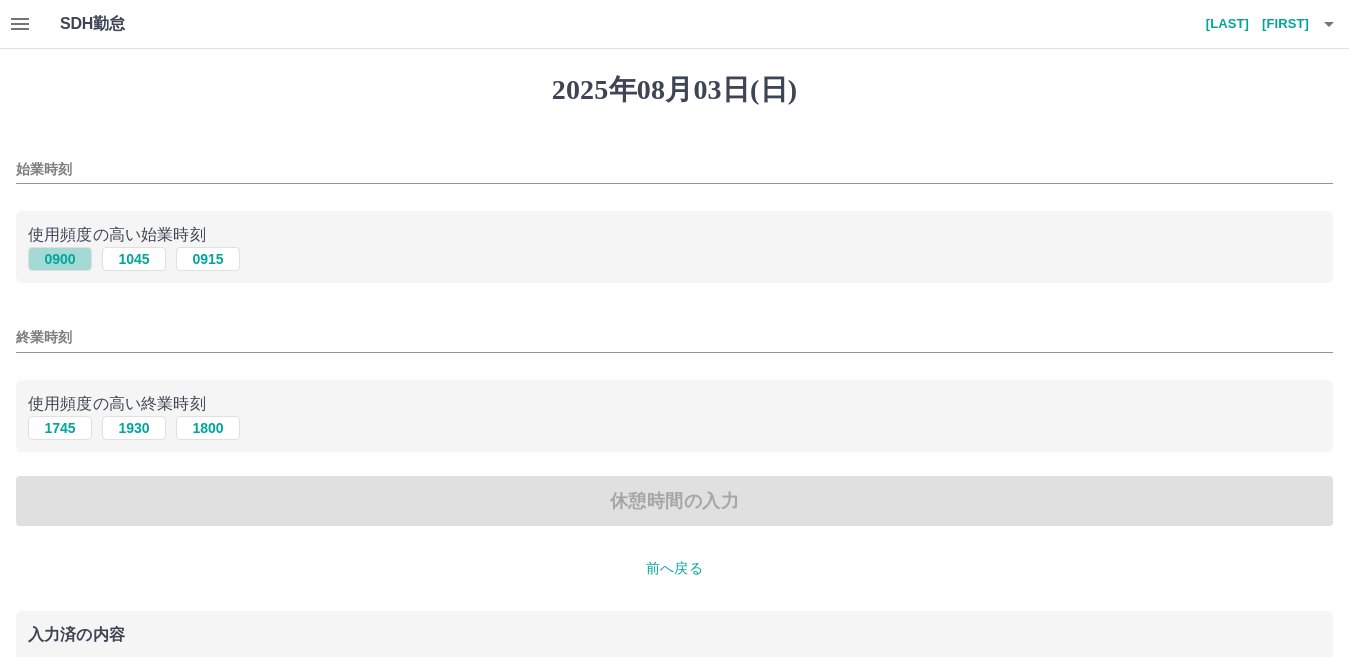click on "0900" at bounding box center (60, 259) 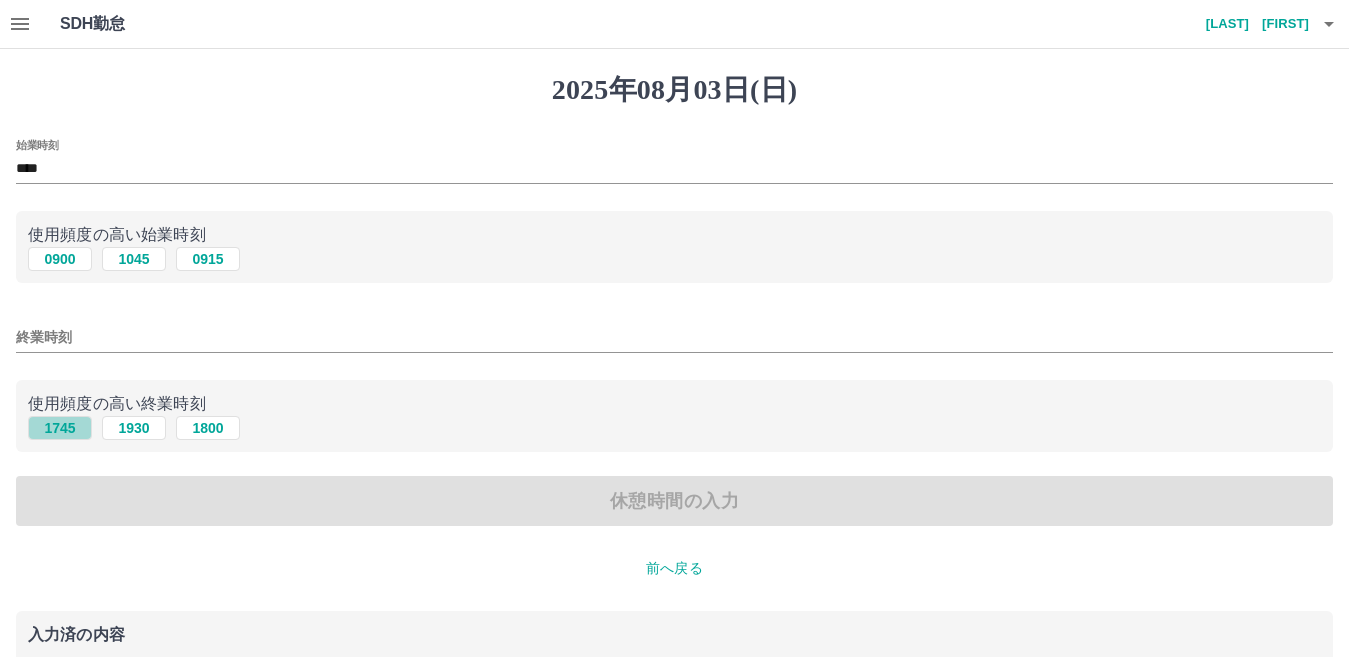click on "1745" at bounding box center (60, 428) 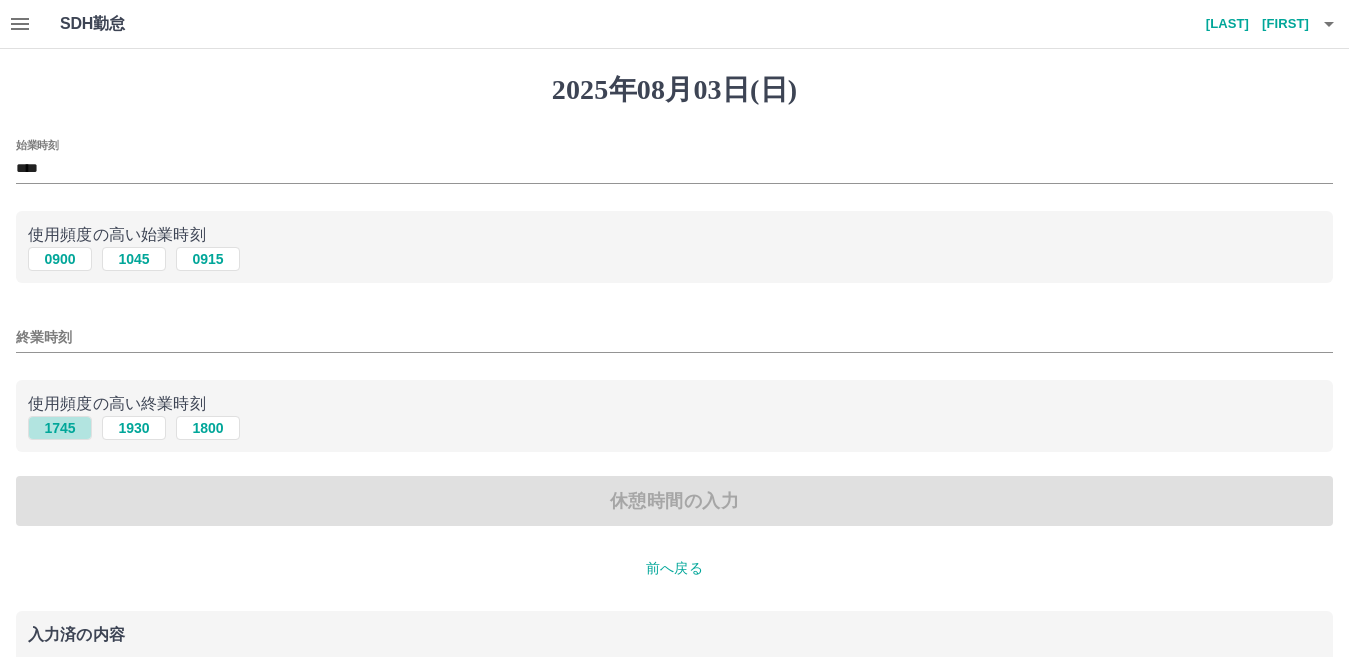 type on "****" 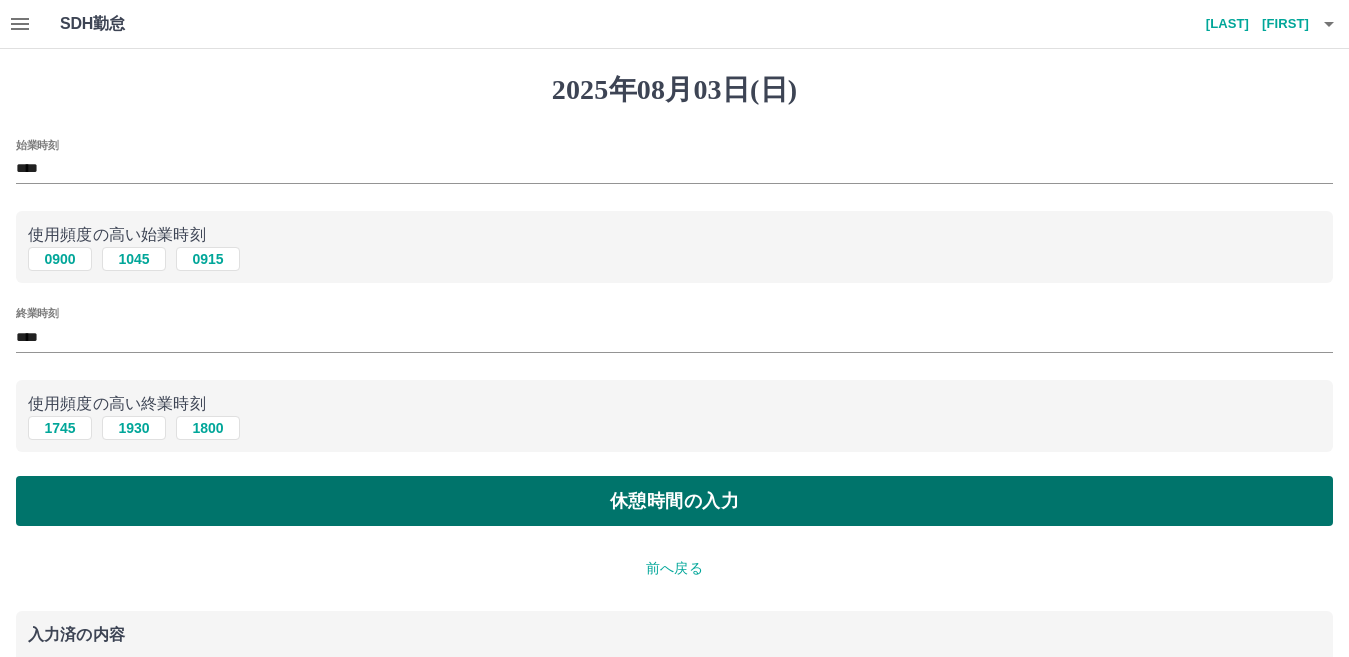 click on "休憩時間の入力" at bounding box center (674, 501) 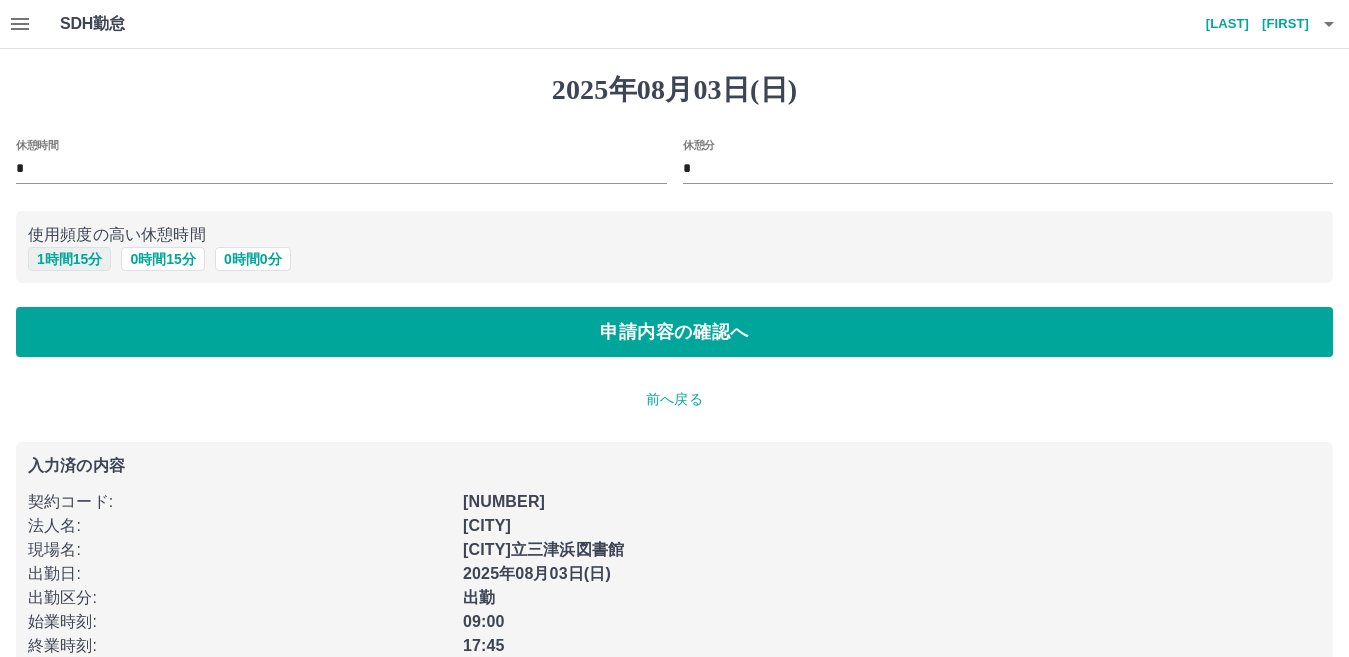 click on "1 時間 15 分" at bounding box center [69, 259] 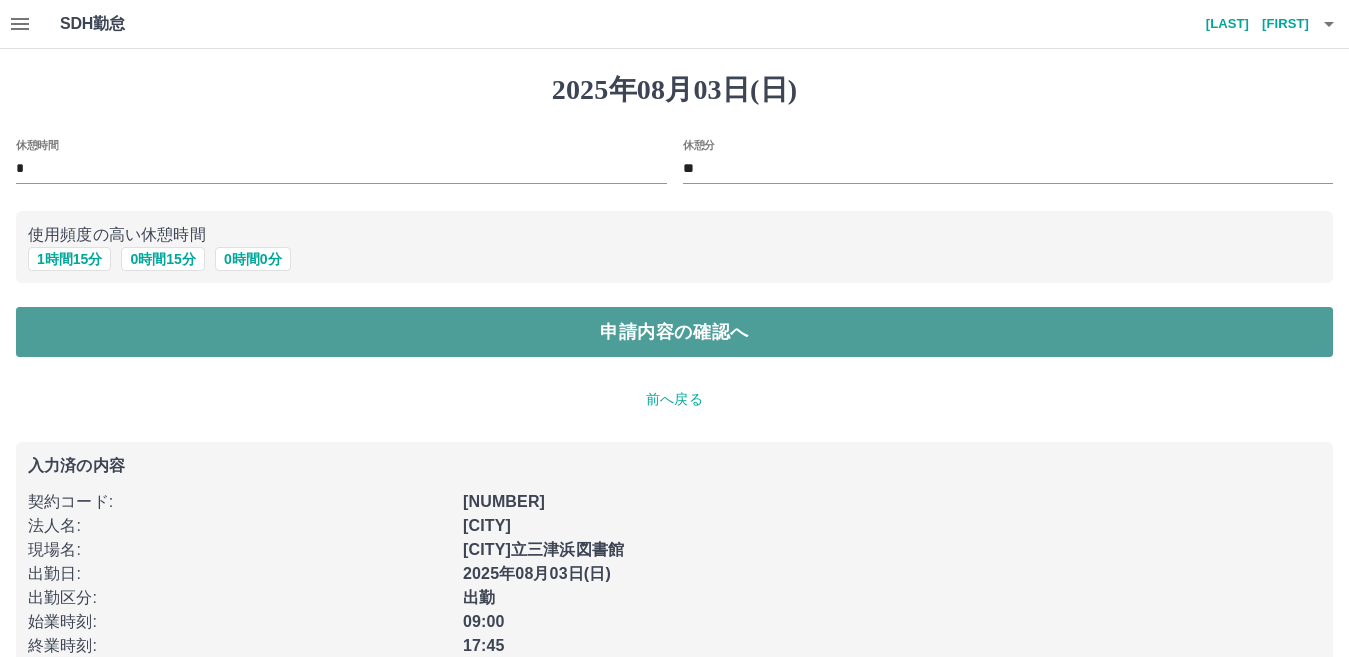 click on "申請内容の確認へ" at bounding box center (674, 332) 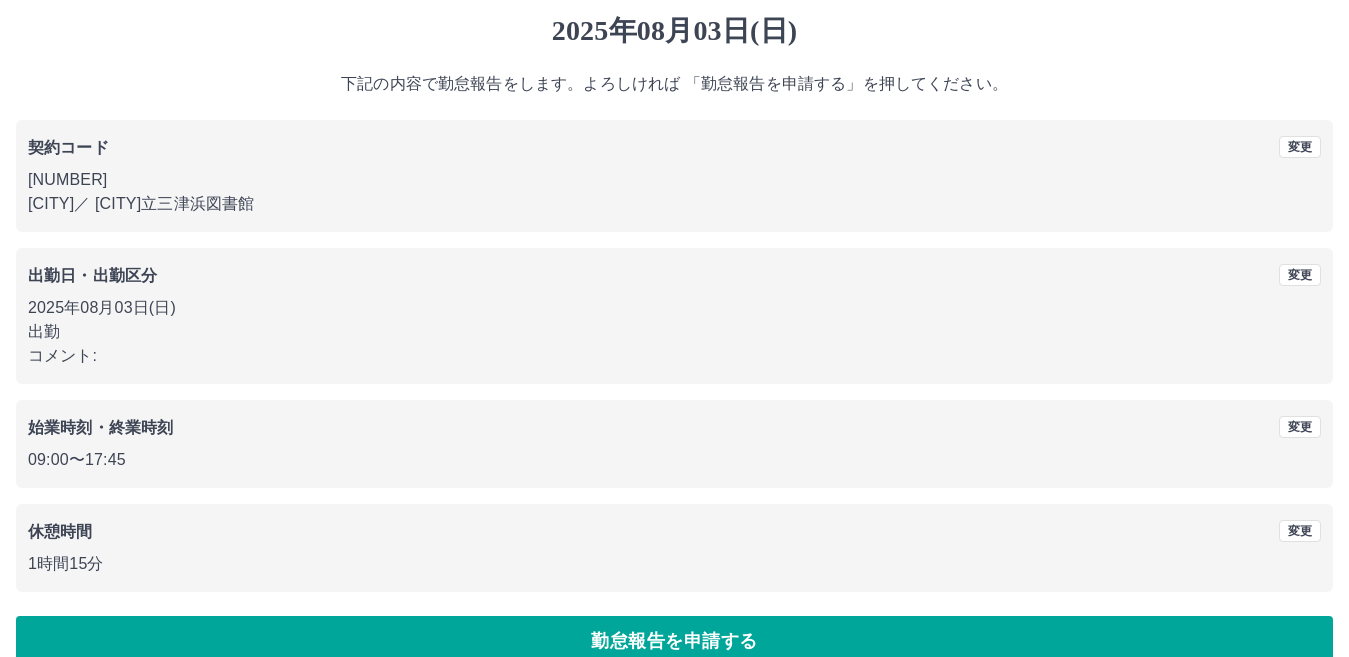 scroll, scrollTop: 92, scrollLeft: 0, axis: vertical 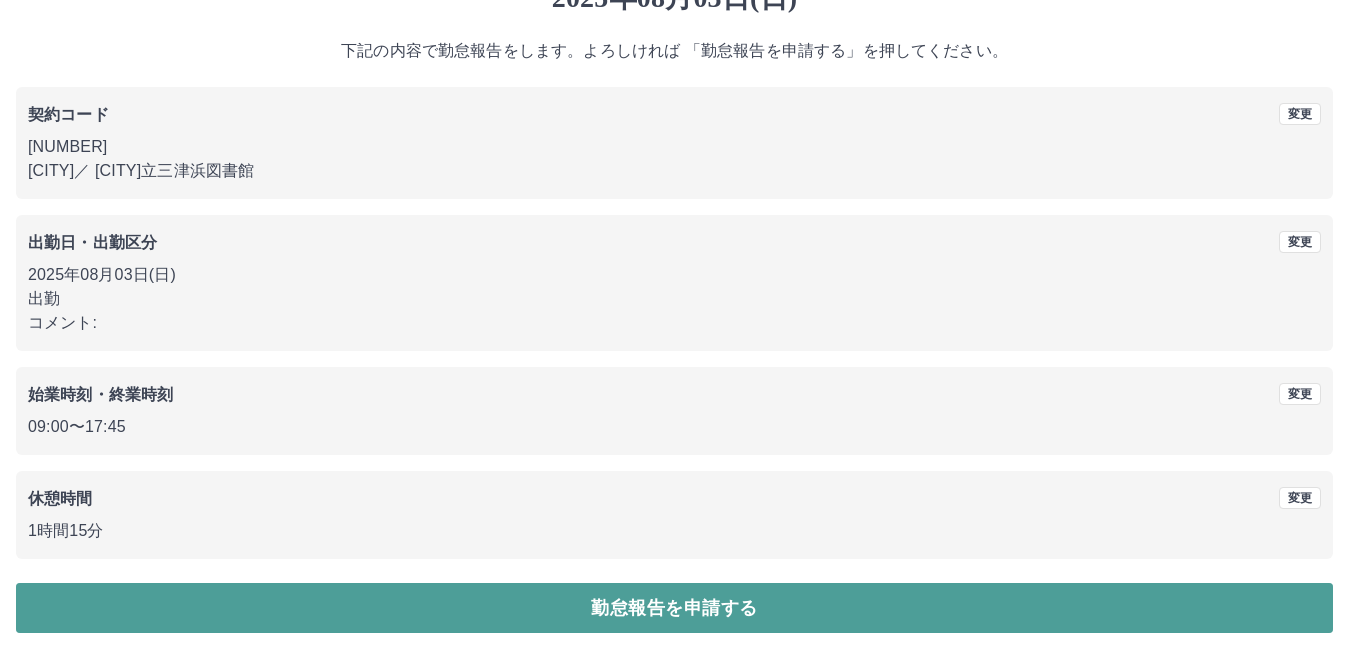 click on "勤怠報告を申請する" at bounding box center [674, 608] 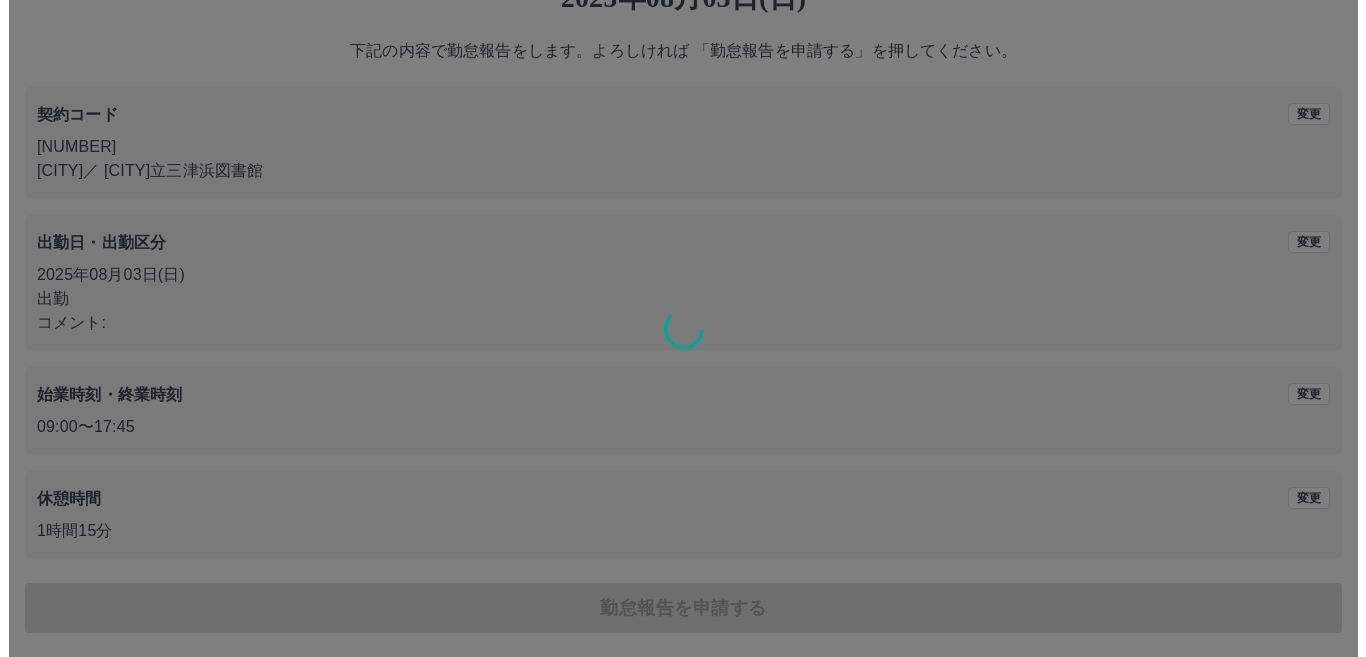 scroll, scrollTop: 0, scrollLeft: 0, axis: both 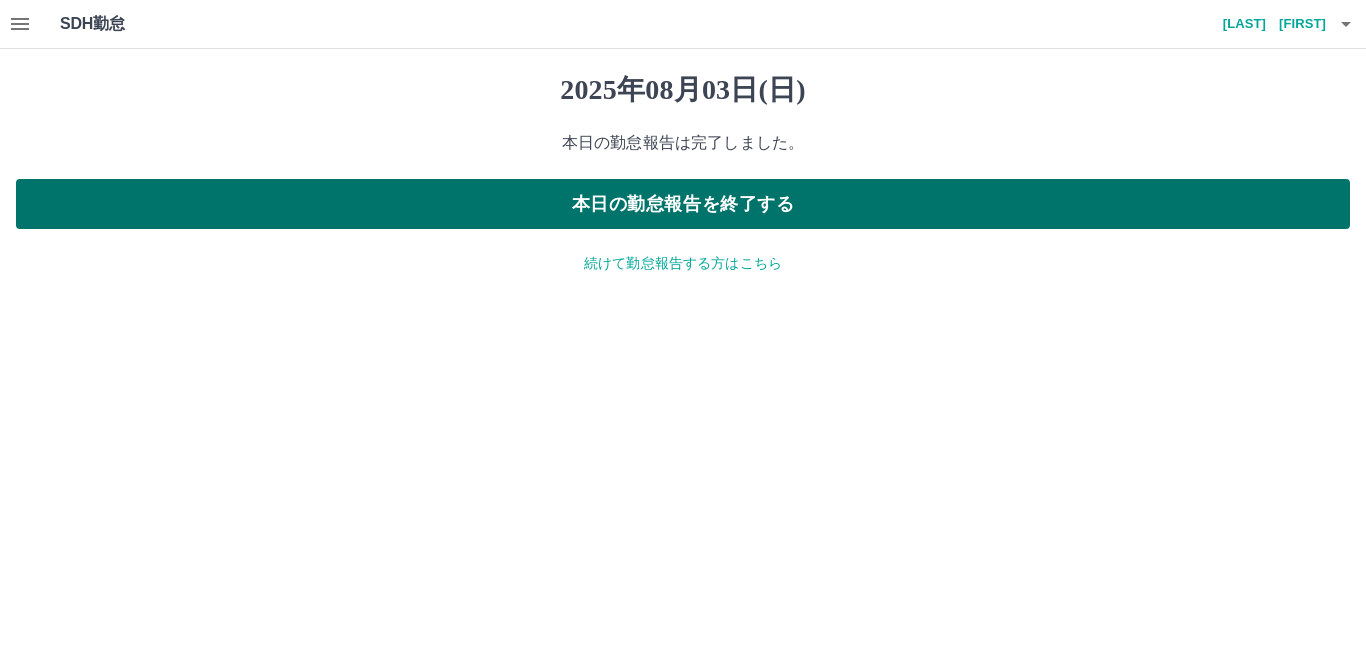 click on "本日の勤怠報告を終了する" at bounding box center (683, 204) 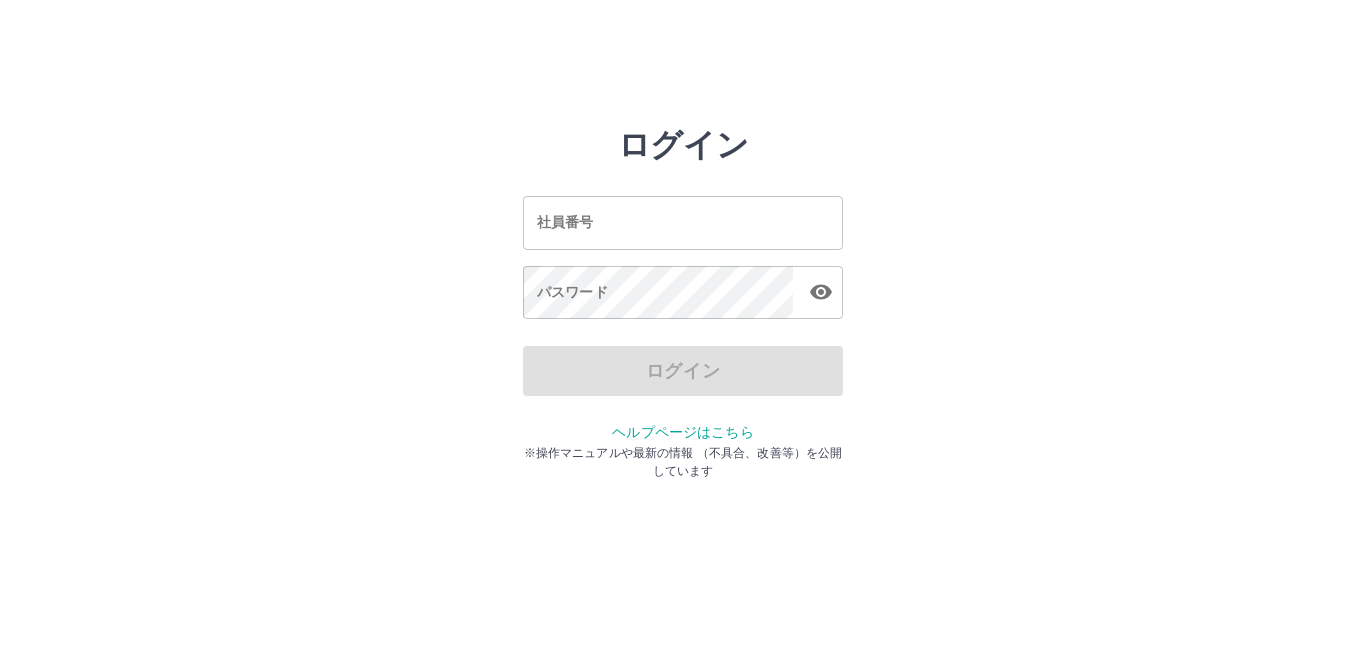 scroll, scrollTop: 0, scrollLeft: 0, axis: both 